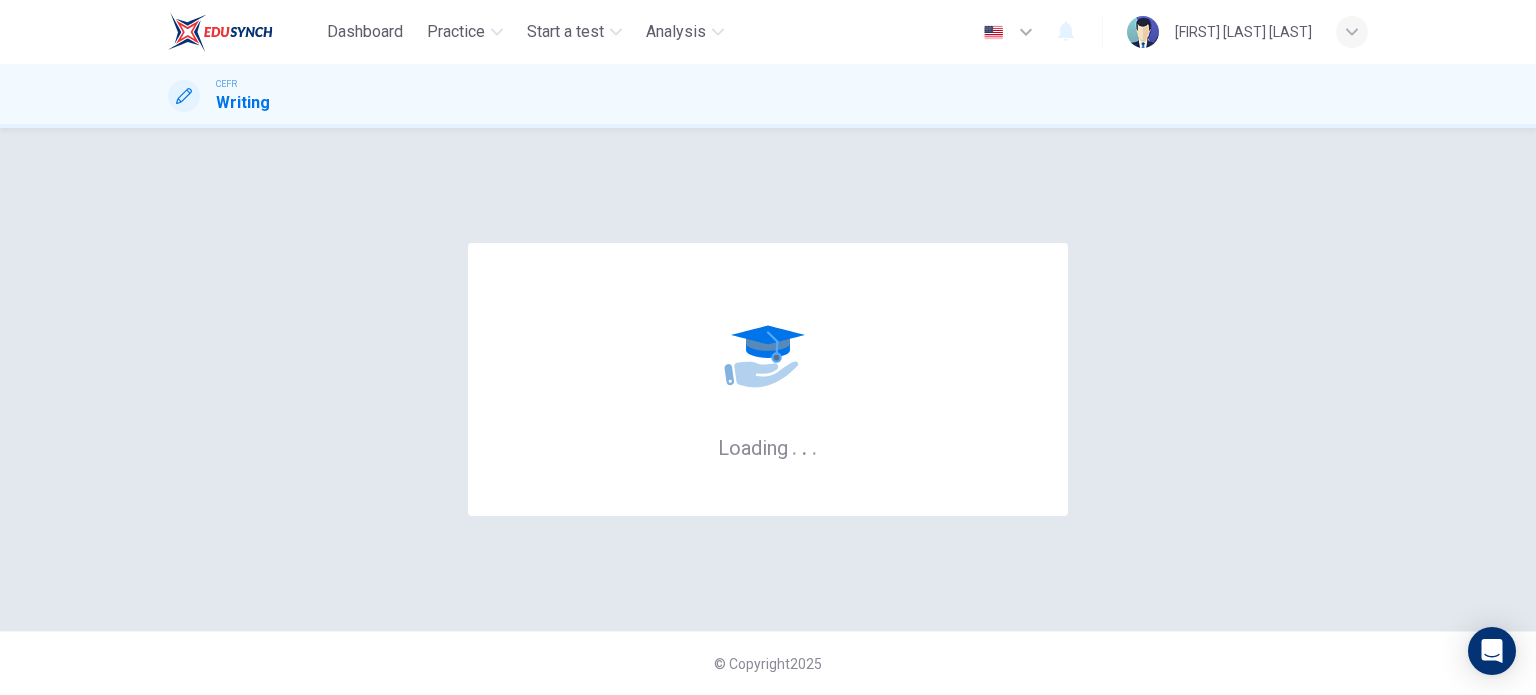 scroll, scrollTop: 0, scrollLeft: 0, axis: both 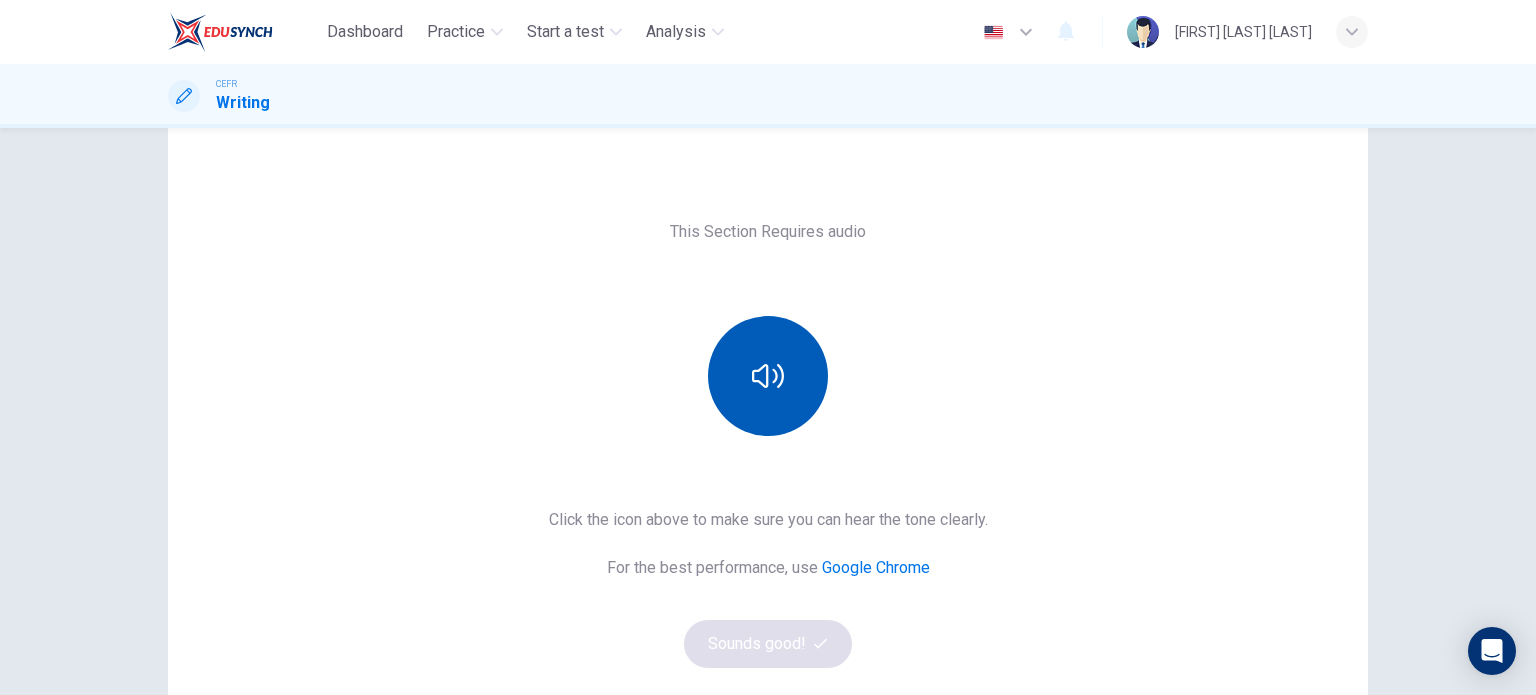 click at bounding box center [768, 376] 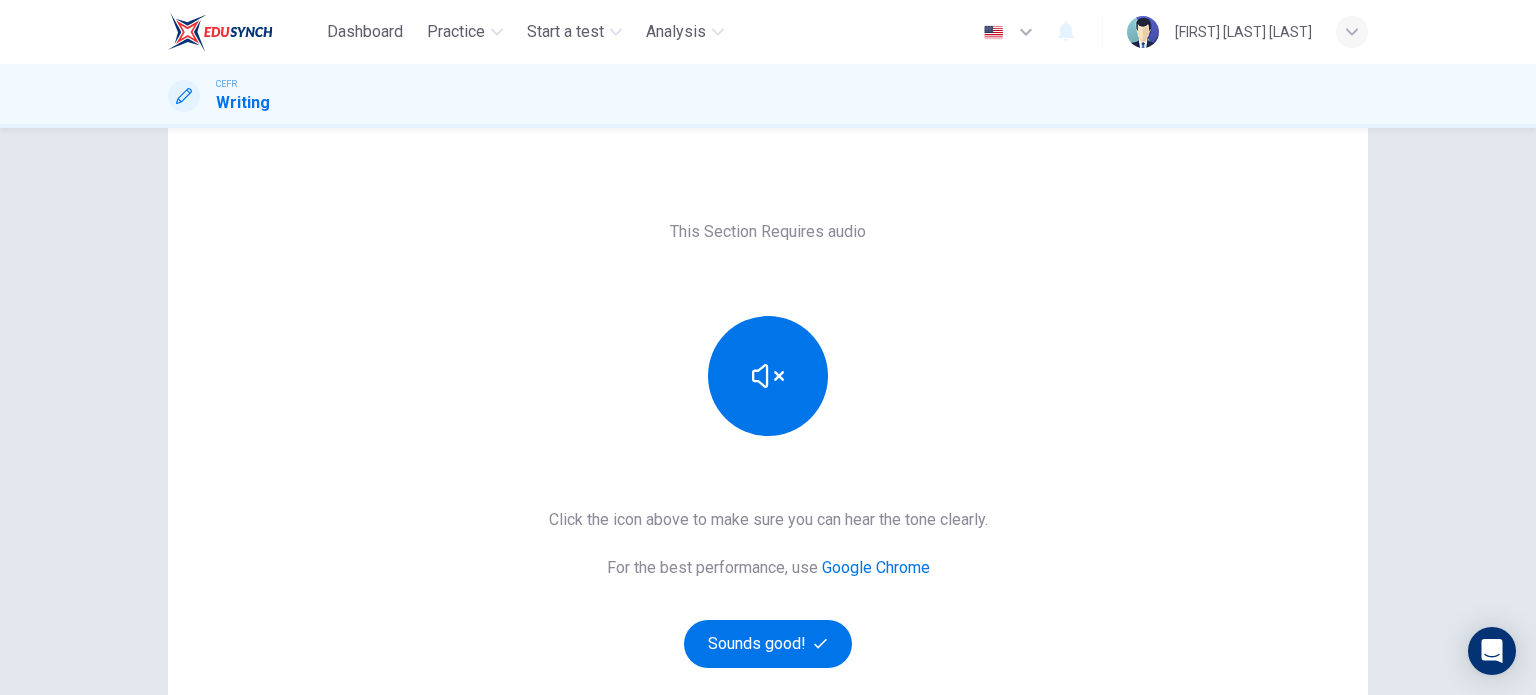 scroll, scrollTop: 272, scrollLeft: 0, axis: vertical 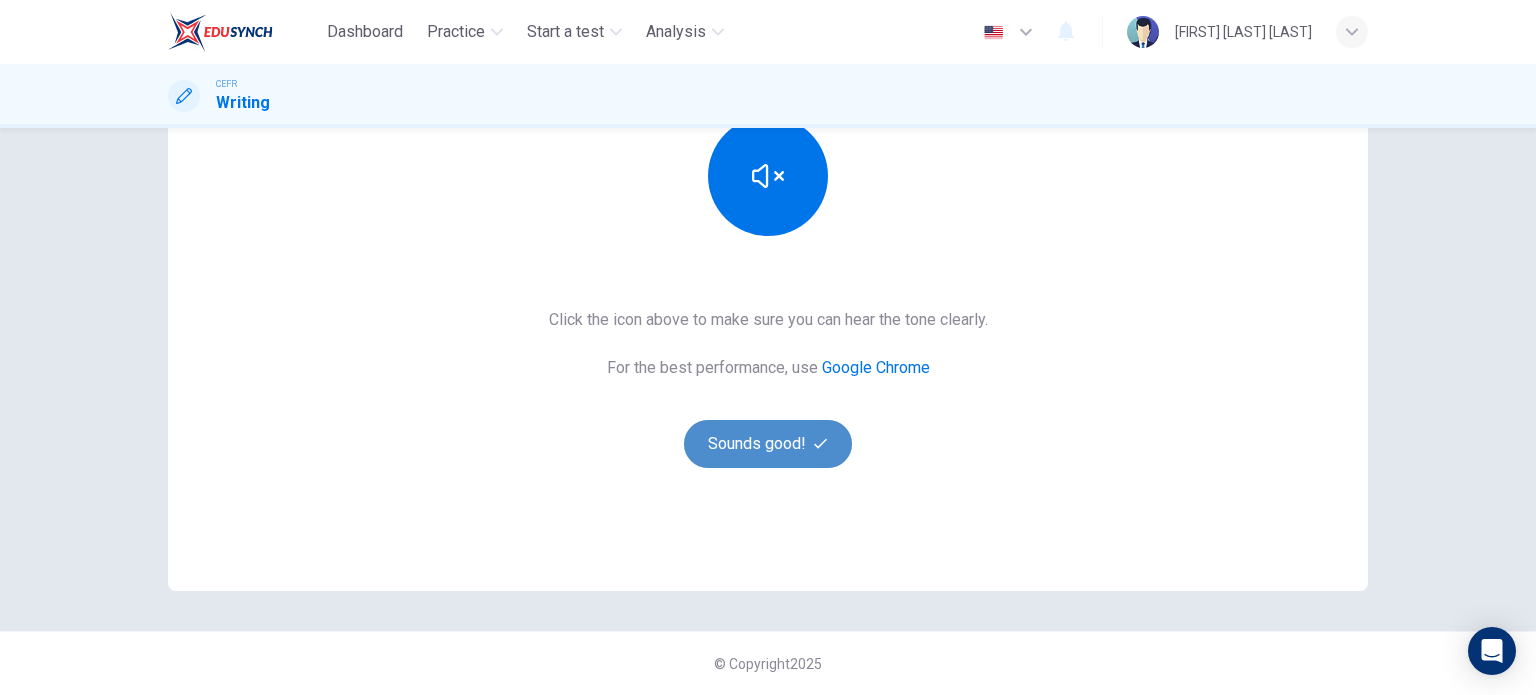 click on "Sounds good!" at bounding box center (768, 444) 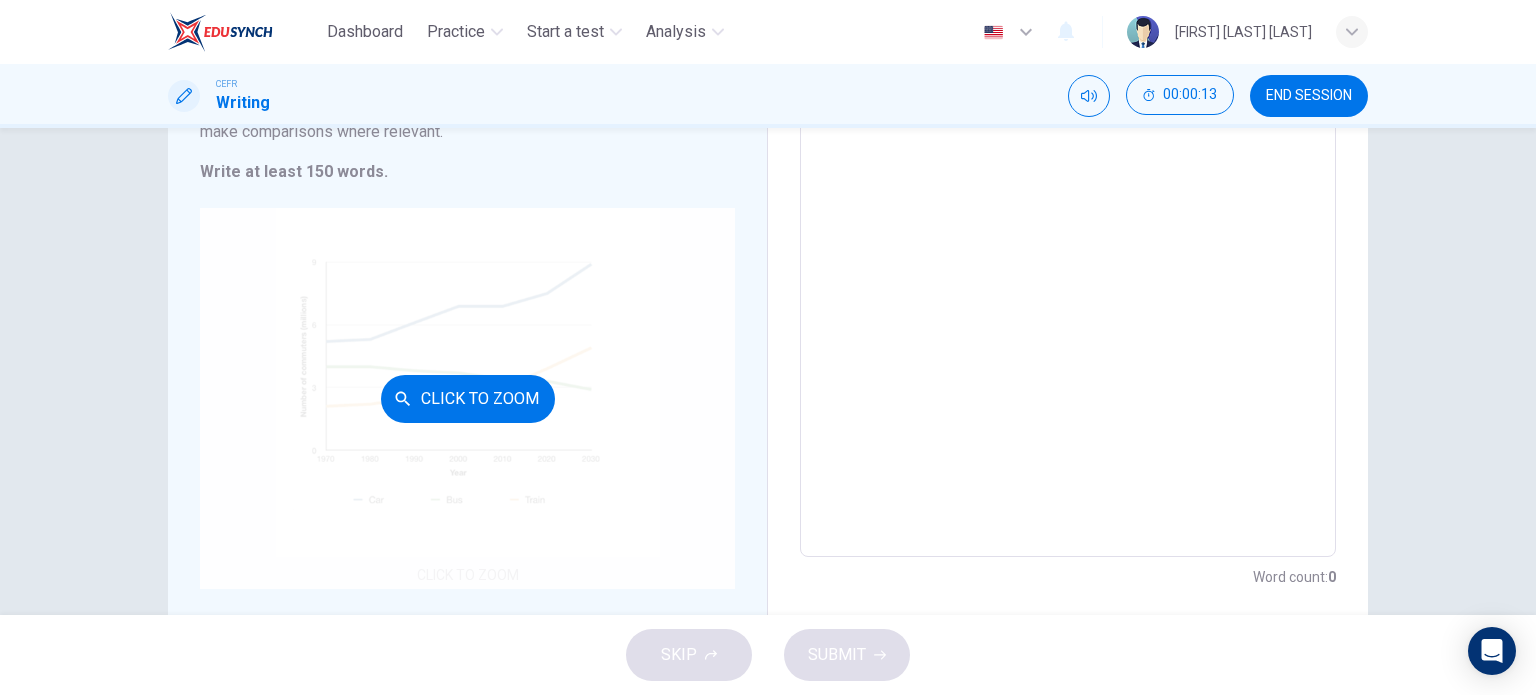 scroll, scrollTop: 372, scrollLeft: 0, axis: vertical 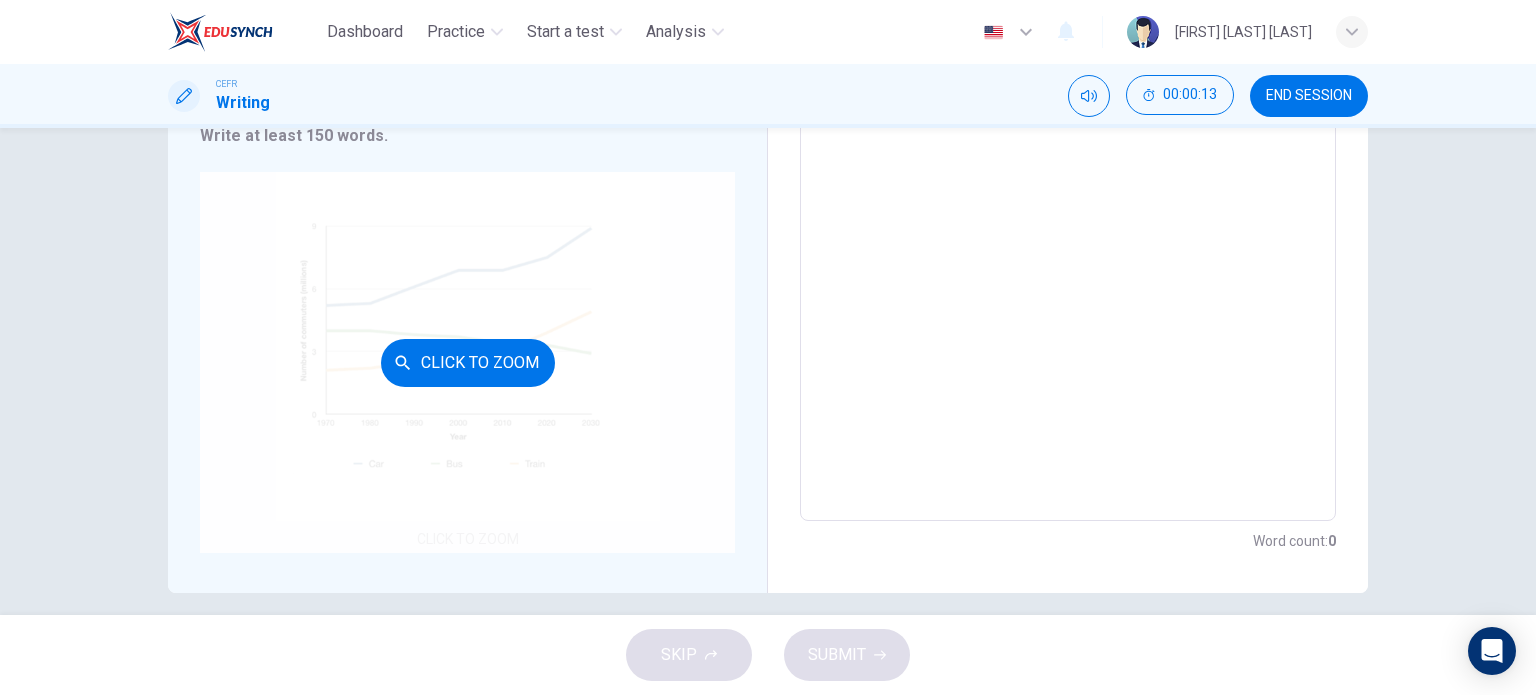 click on "Click to Zoom" at bounding box center (468, 363) 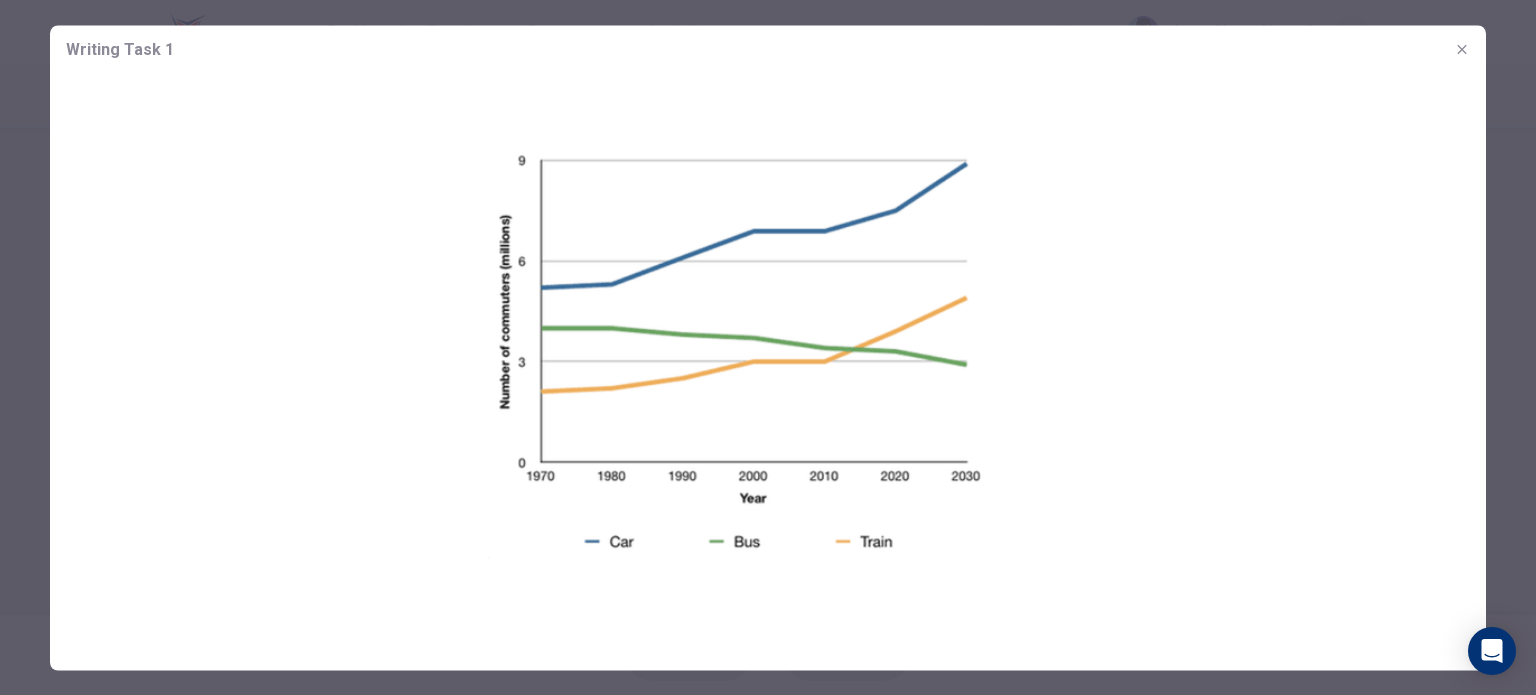 type 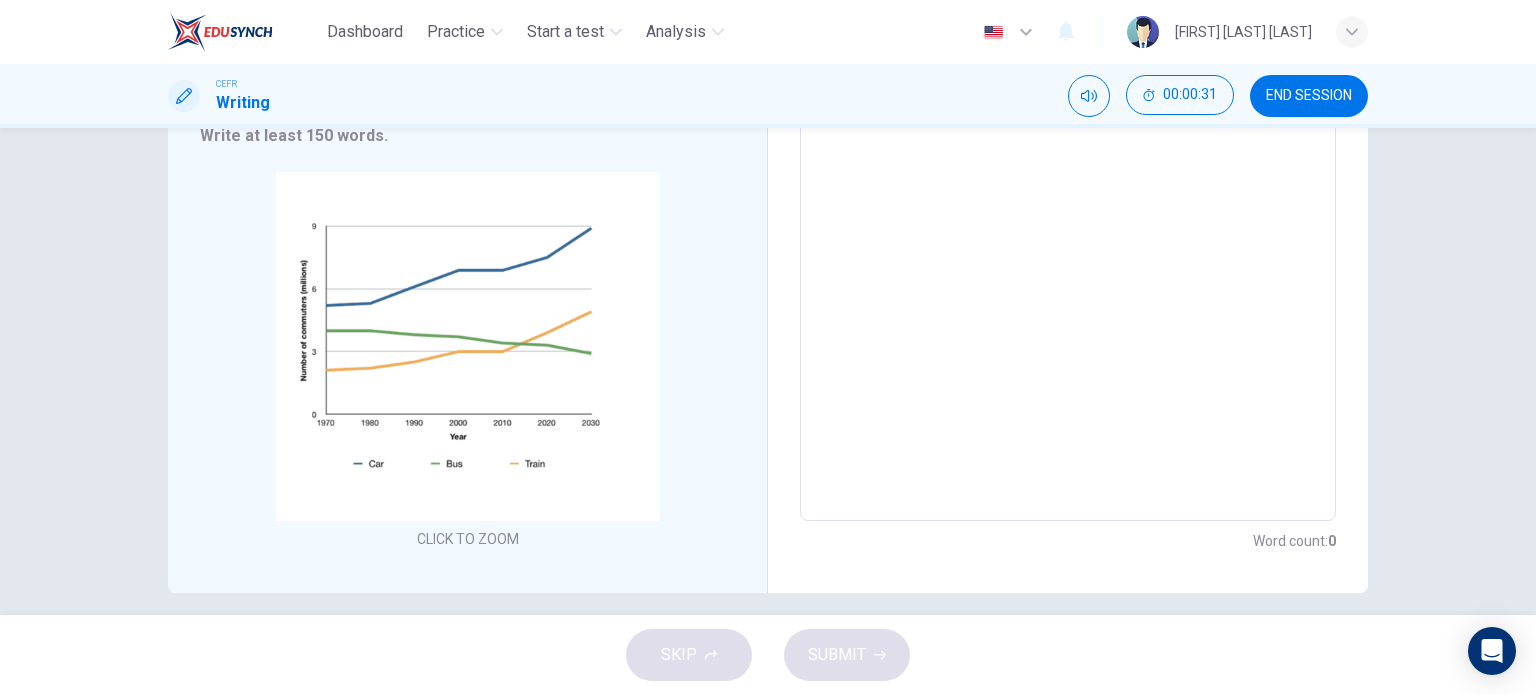 click at bounding box center [1068, 194] 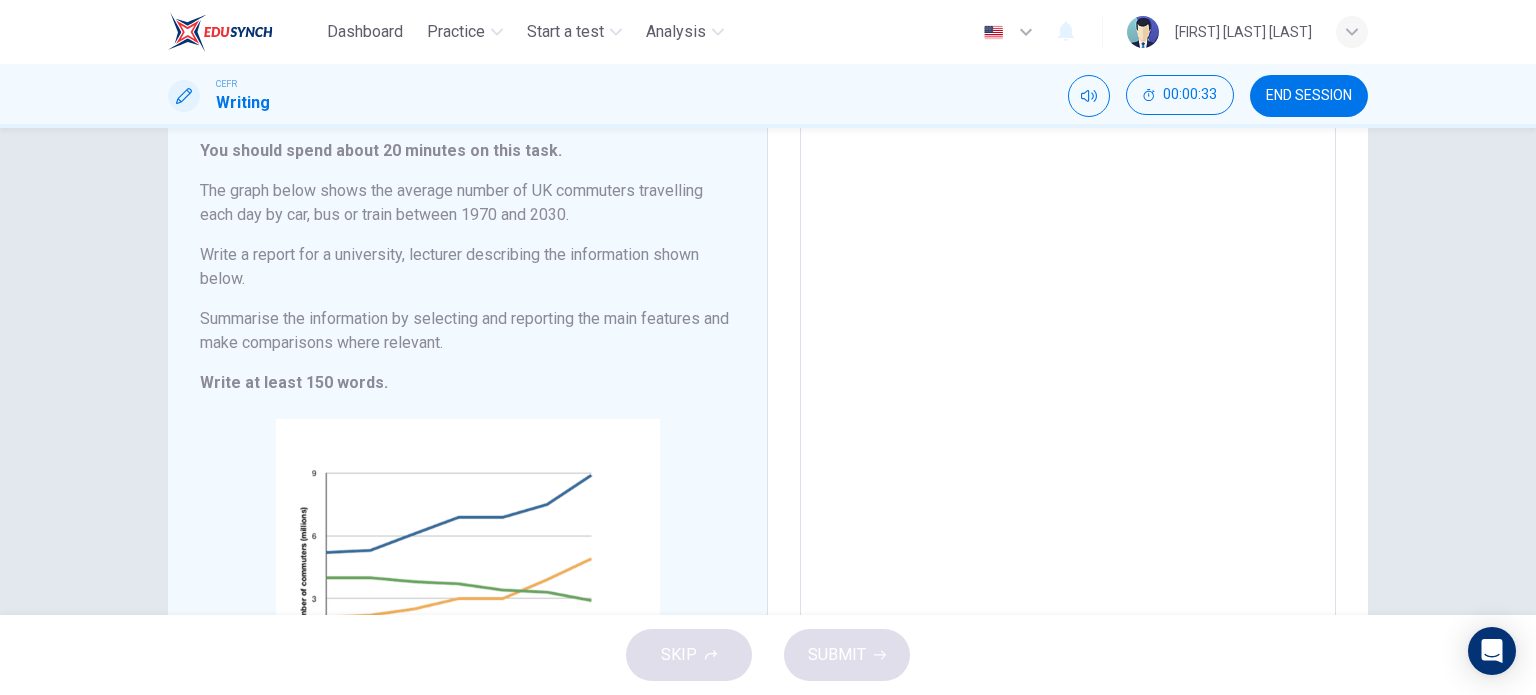 scroll, scrollTop: 172, scrollLeft: 0, axis: vertical 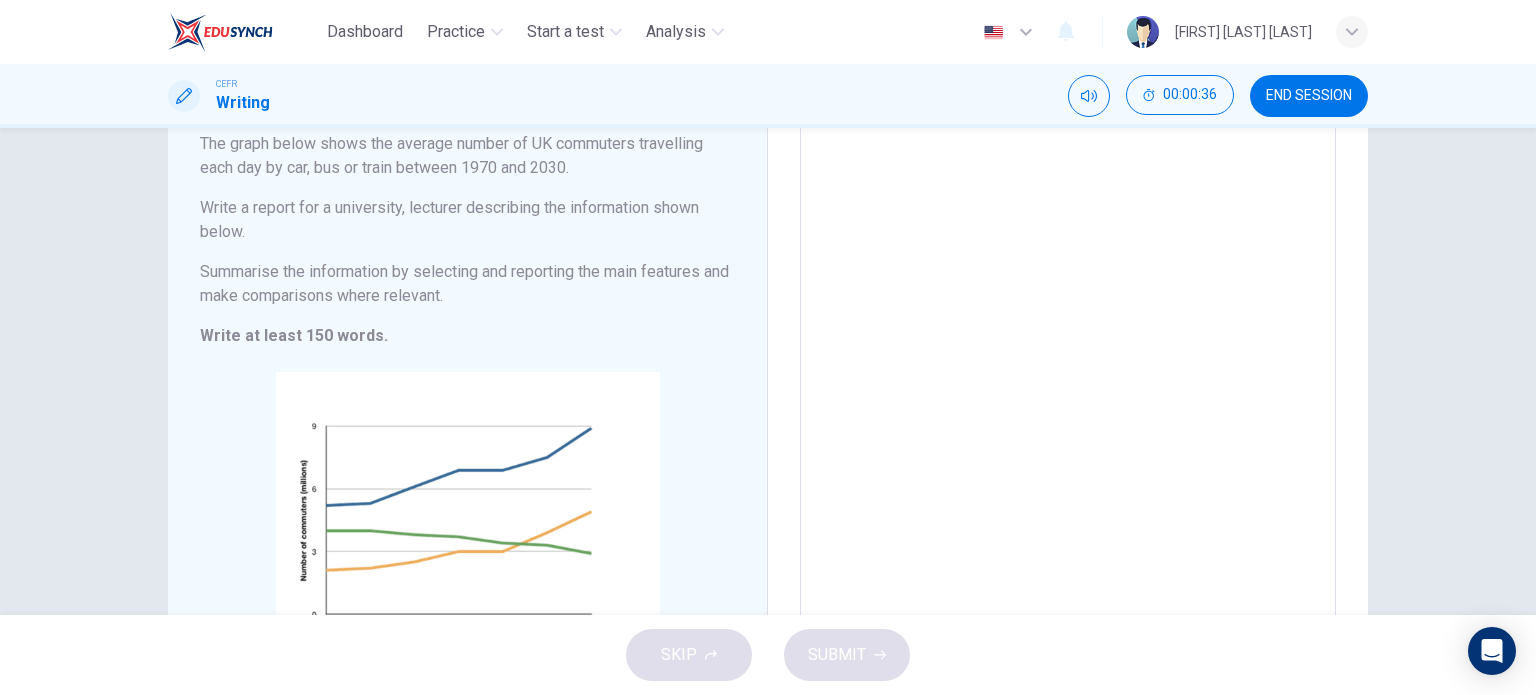 click at bounding box center (1068, 394) 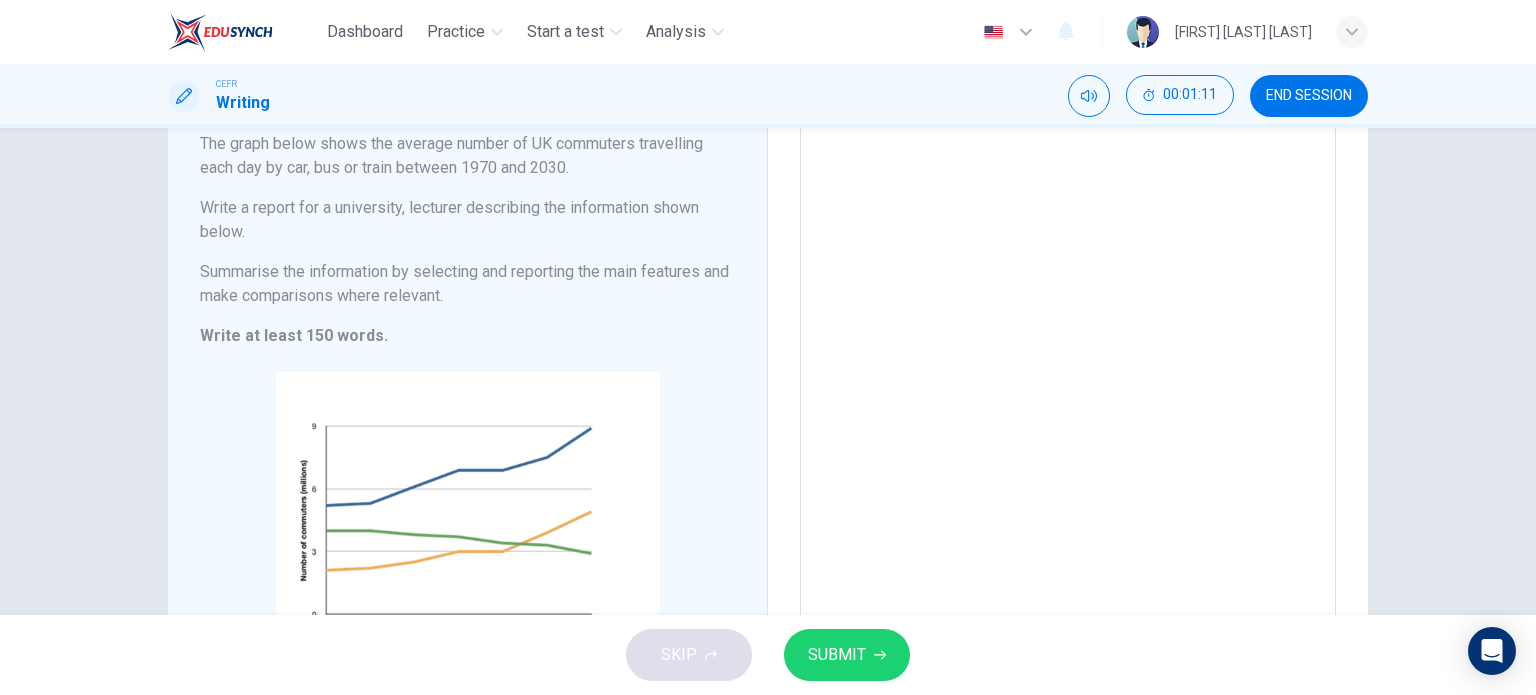 scroll, scrollTop: 72, scrollLeft: 0, axis: vertical 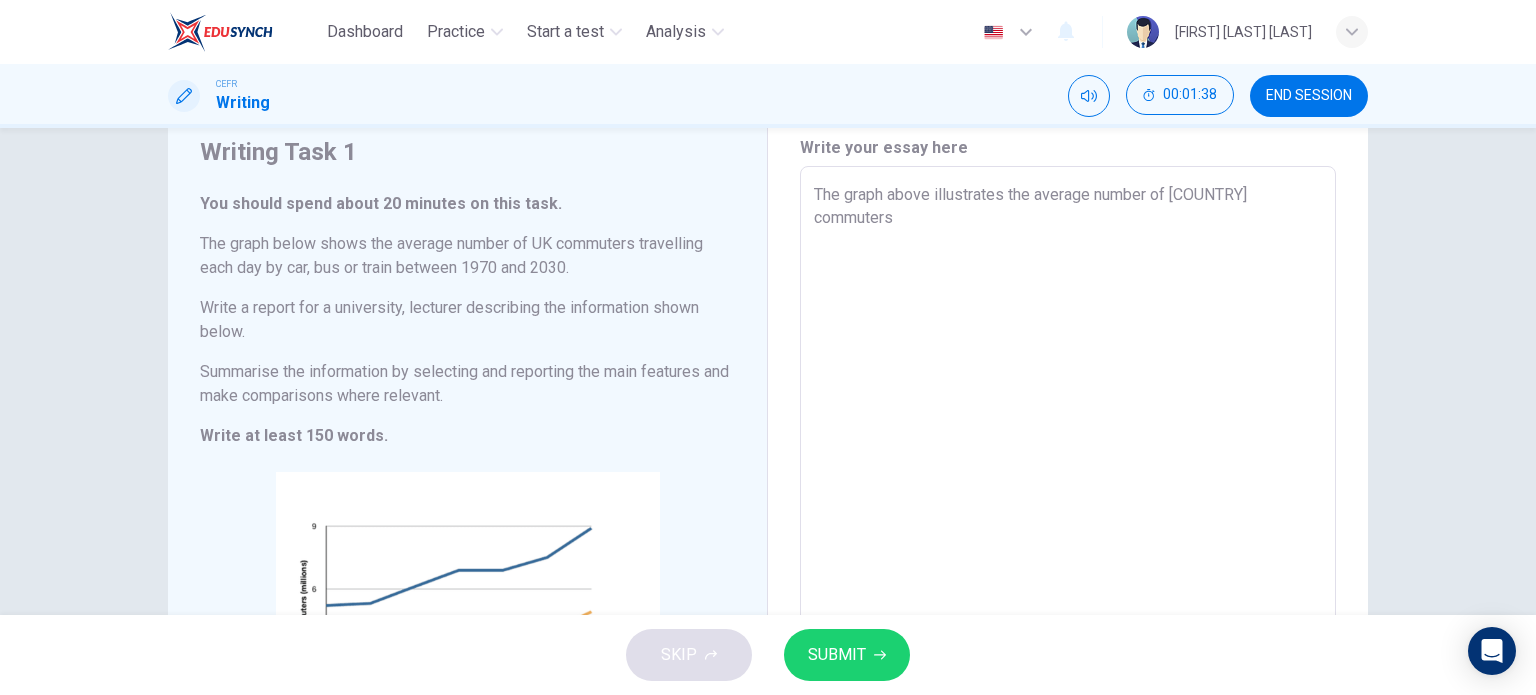 drag, startPoint x: 993, startPoint y: 233, endPoint x: 925, endPoint y: 217, distance: 69.856995 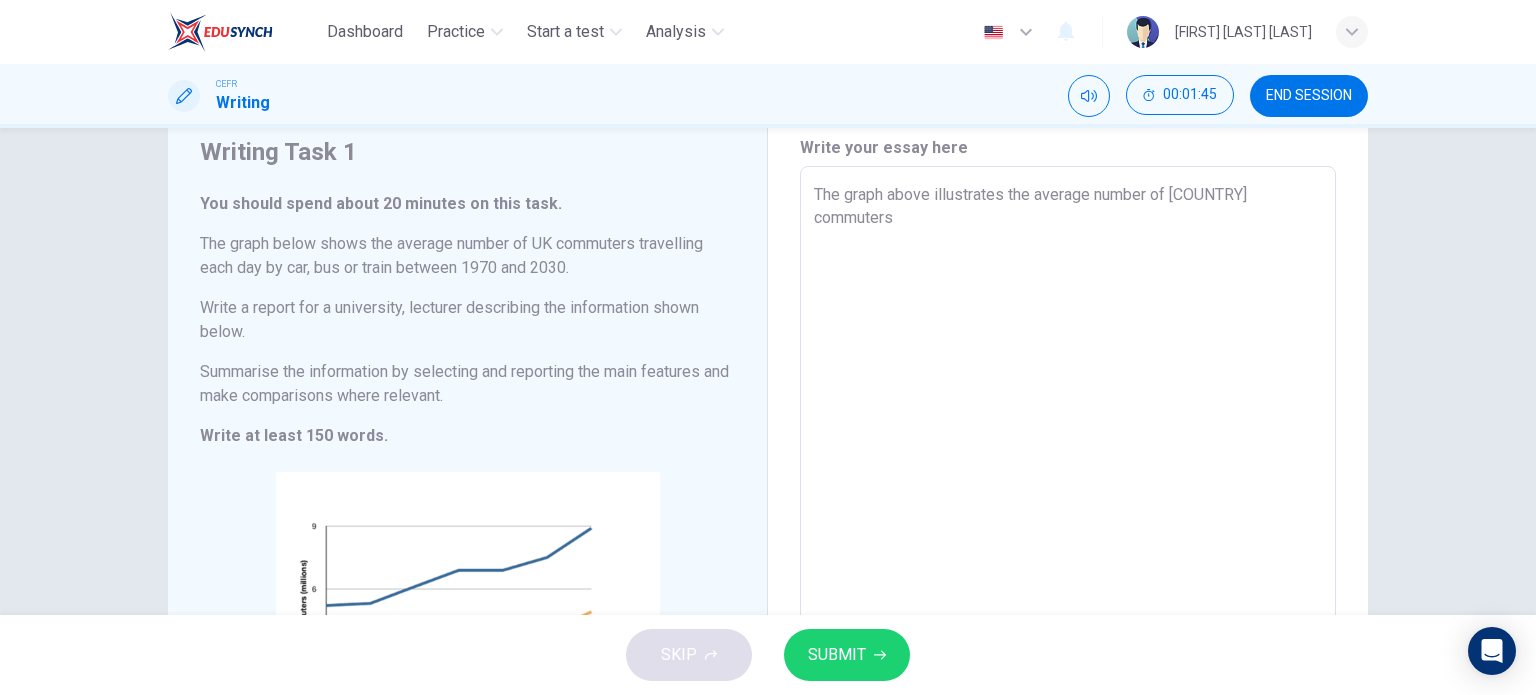 click on "The graph above illustrates the average number of [COUNTRY] commuters" at bounding box center (1068, 494) 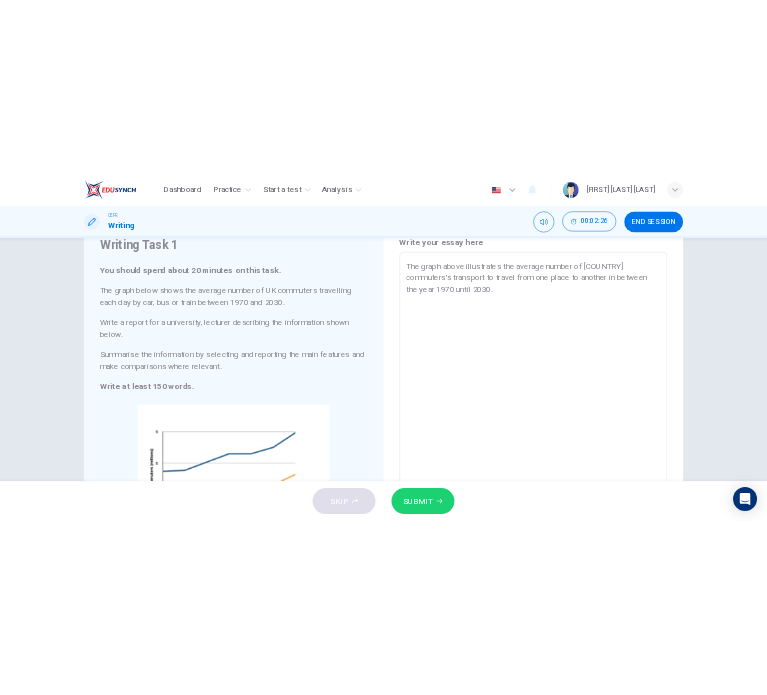 scroll, scrollTop: 72, scrollLeft: 0, axis: vertical 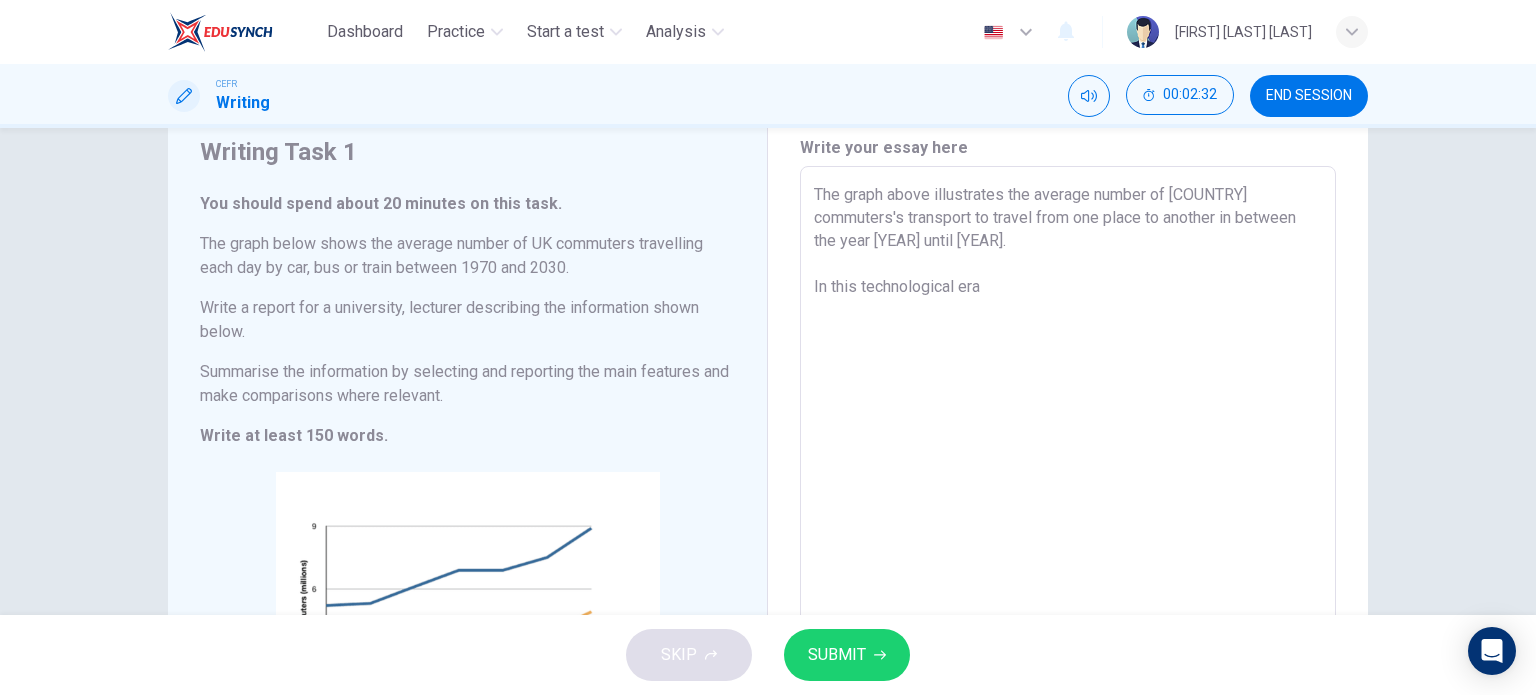 type on "The graph above illustrates the average number of [COUNTRY] commuters's transport to travel from one place to another in between the year [YEAR] until [YEAR].
In this technological era" 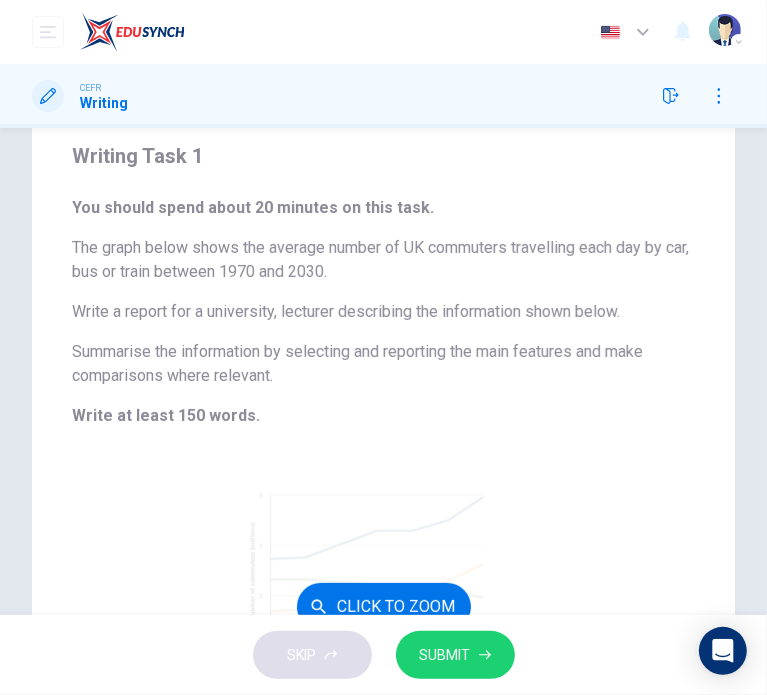 scroll, scrollTop: 0, scrollLeft: 0, axis: both 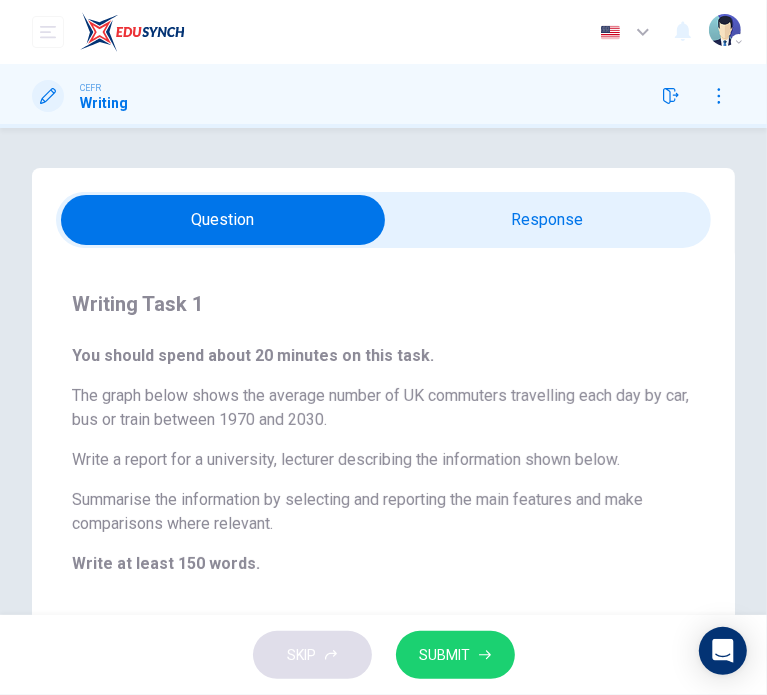 click at bounding box center [223, 220] 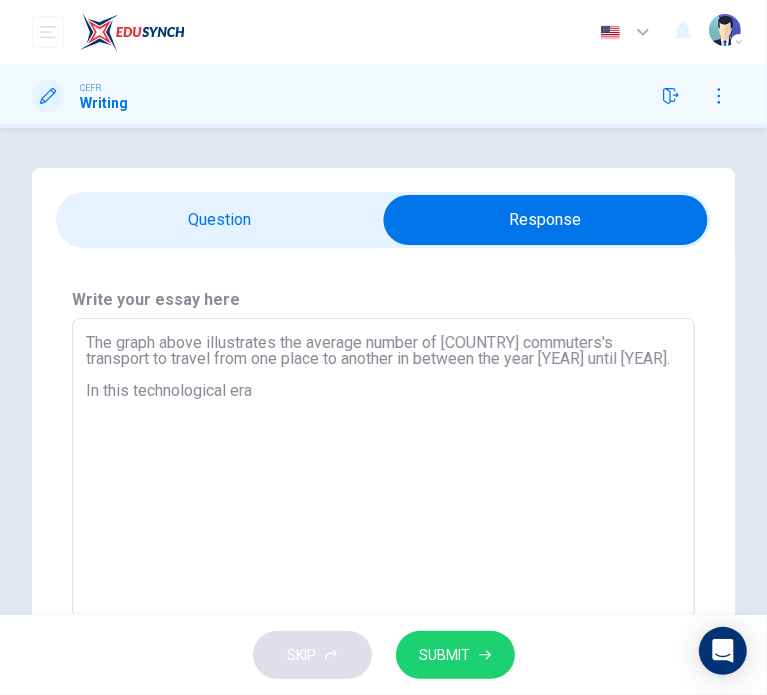 scroll, scrollTop: 100, scrollLeft: 0, axis: vertical 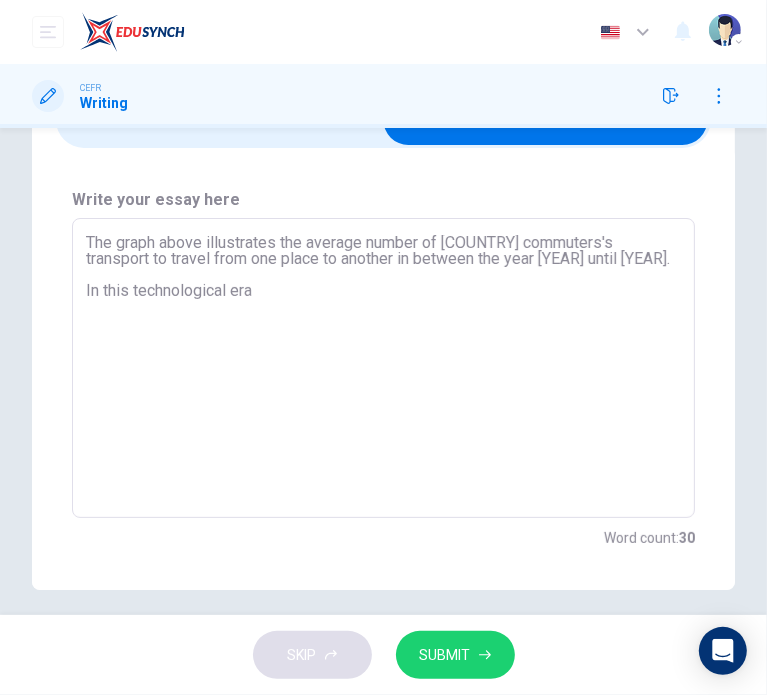click on "The graph above illustrates the average number of [COUNTRY] commuters's transport to travel from one place to another in between the year [YEAR] until [YEAR].
In this technological era" at bounding box center (383, 368) 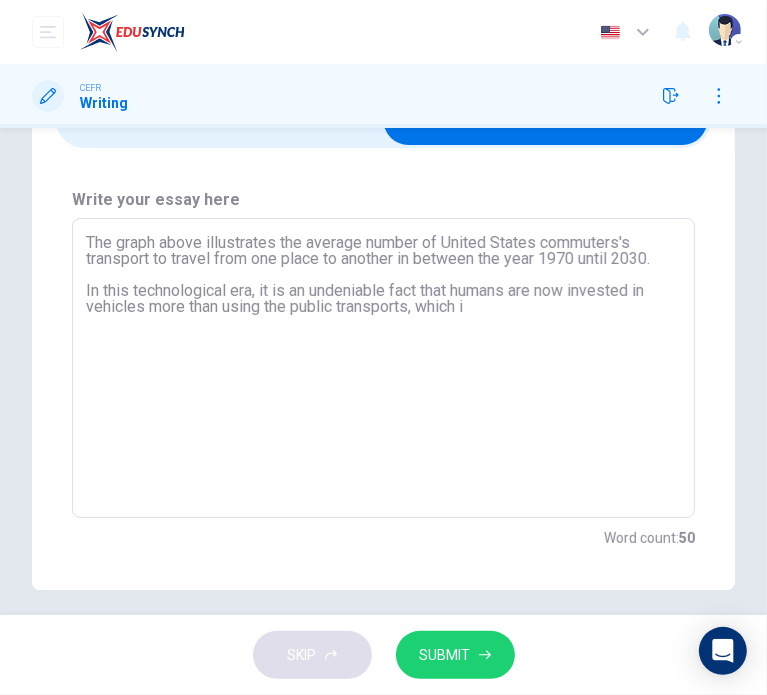 click on "The graph above illustrates the average number of United States commuters's transport to travel from one place to another in between the year 1970 until 2030.
In this technological era, it is an undeniable fact that humans are now invested in vehicles more than using the public transports, which i" at bounding box center (383, 368) 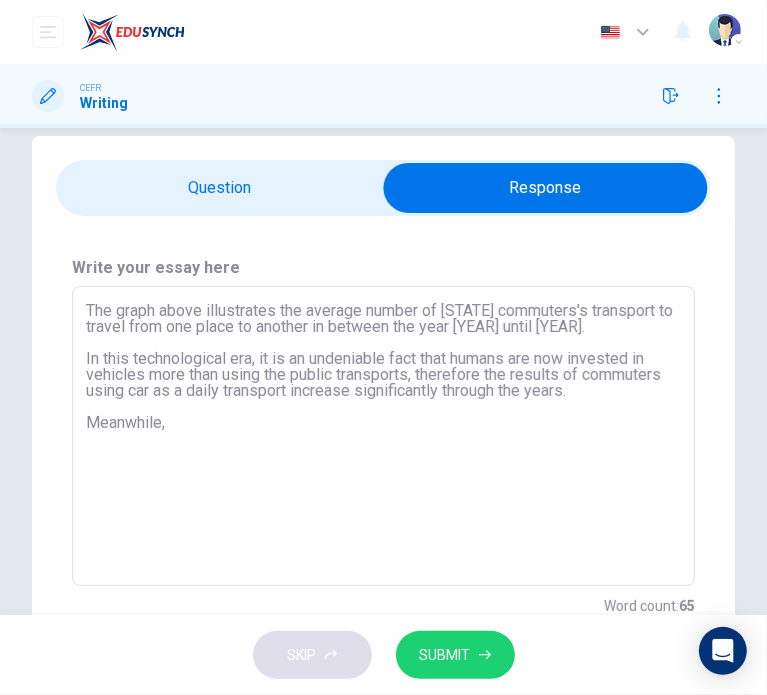 scroll, scrollTop: 0, scrollLeft: 0, axis: both 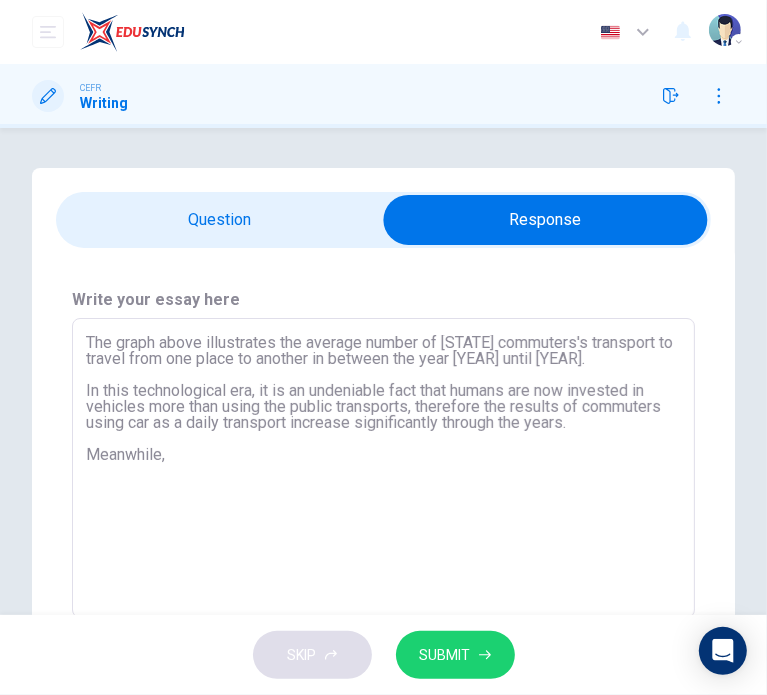 type on "The graph above illustrates the average number of [STATE] commuters's transport to travel from one place to another in between the year [YEAR] until [YEAR].
In this technological era, it is an undeniable fact that humans are now invested in vehicles more than using the public transports, therefore the results of commuters using car as a daily transport increase significantly through the years.
Meanwhile," 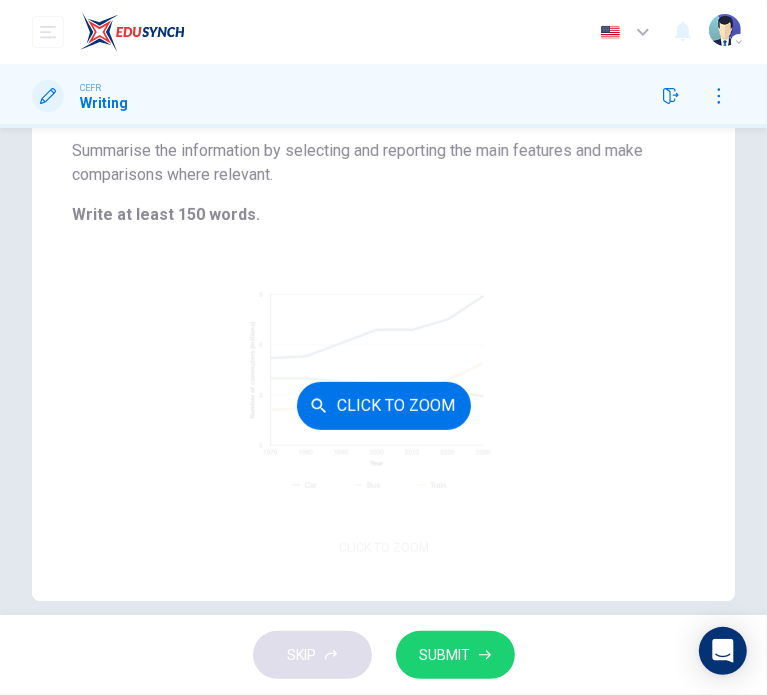 scroll, scrollTop: 375, scrollLeft: 0, axis: vertical 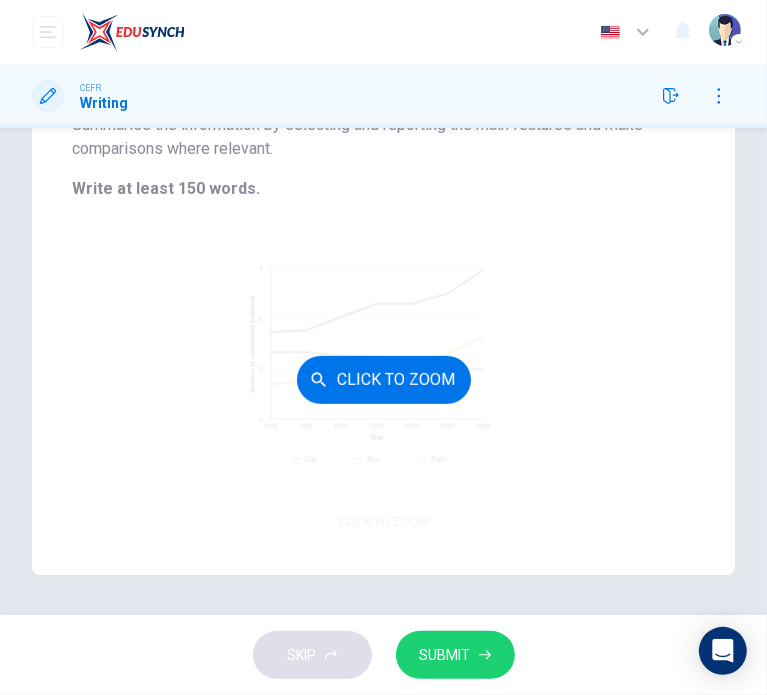 click on "Click to Zoom" at bounding box center [383, 380] 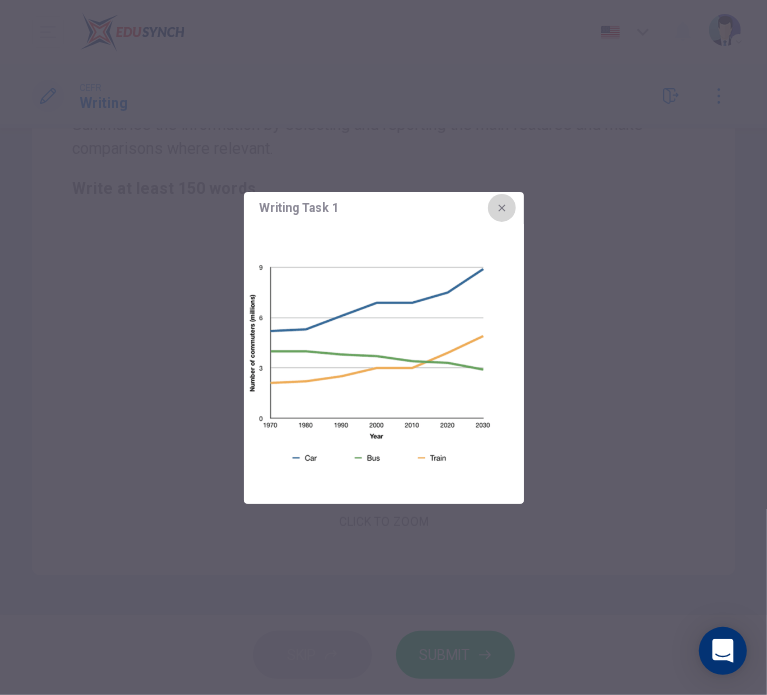 click at bounding box center (502, 208) 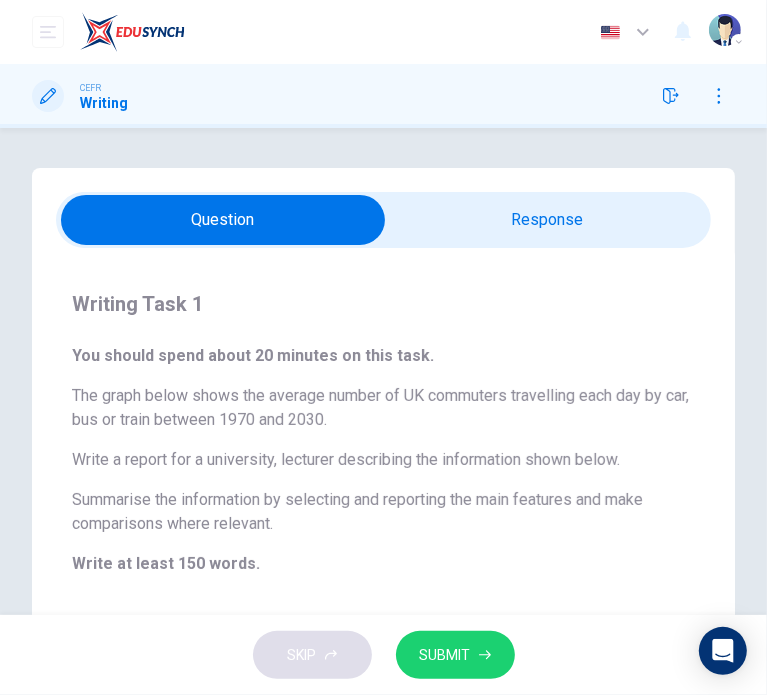 scroll, scrollTop: 0, scrollLeft: 0, axis: both 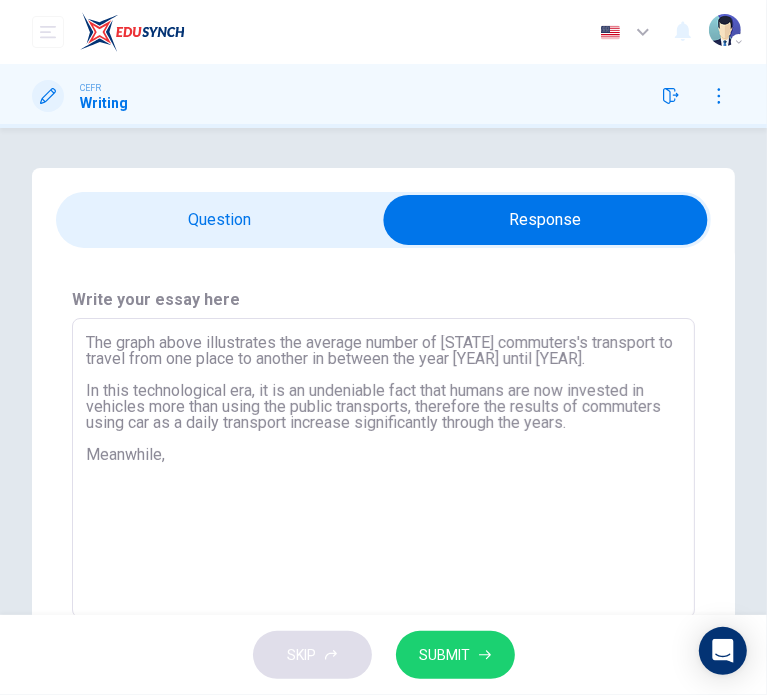 drag, startPoint x: 285, startPoint y: 467, endPoint x: 87, endPoint y: 457, distance: 198.25237 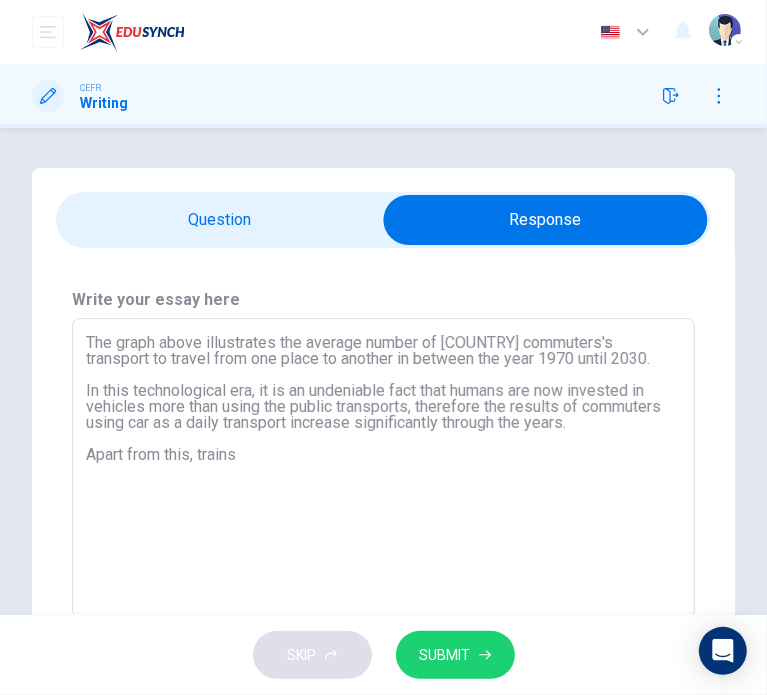 click on "The graph above illustrates the average number of [COUNTRY] commuters's transport to travel from one place to another in between the year 1970 until 2030.
In this technological era, it is an undeniable fact that humans are now invested in vehicles more than using the public transports, therefore the results of commuters using car as a daily transport increase significantly through the years.
Apart from this, trains" at bounding box center [383, 468] 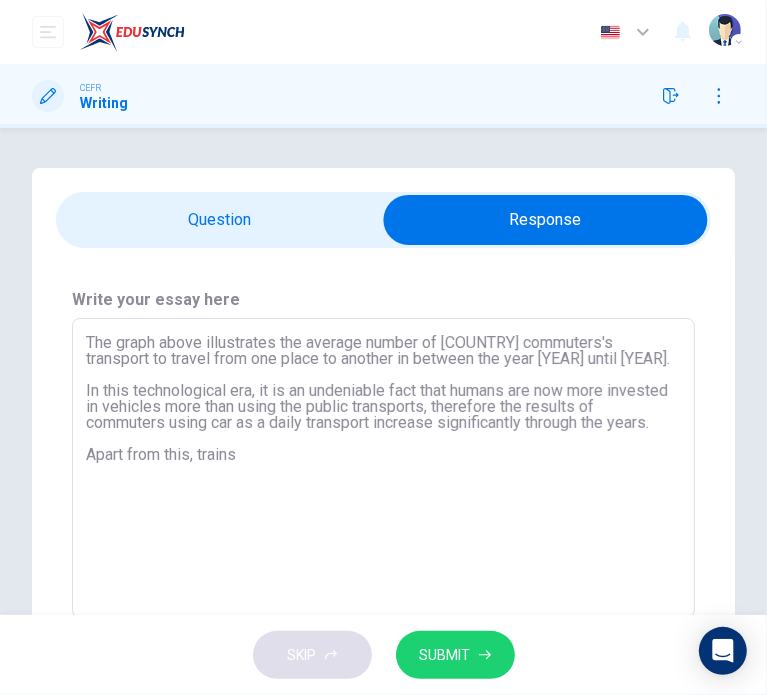 click on "The graph above illustrates the average number of [COUNTRY] commuters's transport to travel from one place to another in between the year [YEAR] until [YEAR].
In this technological era, it is an undeniable fact that humans are now more invested in vehicles more than using the public transports, therefore the results of commuters using car as a daily transport increase significantly through the years.
Apart from this, trains" at bounding box center (383, 468) 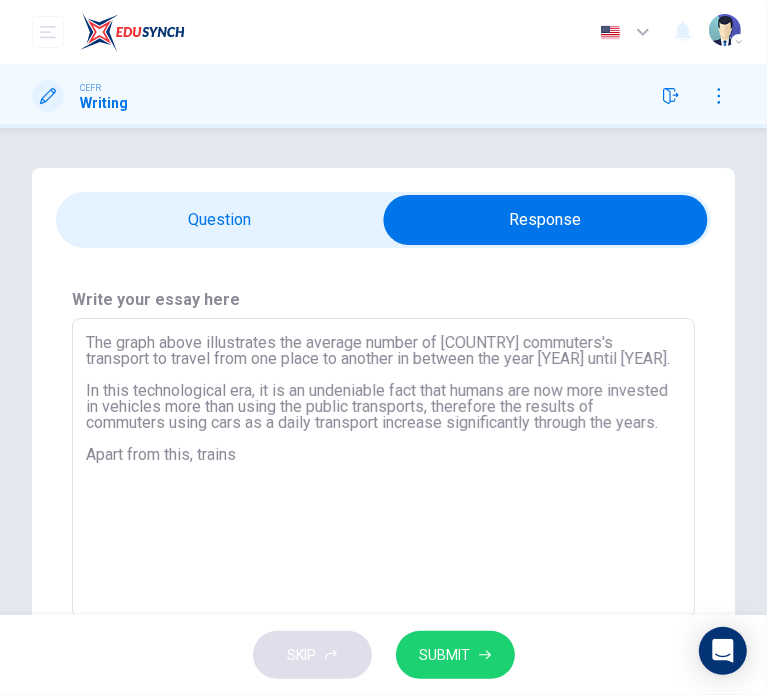 click on "The graph above illustrates the average number of [COUNTRY] commuters's transport to travel from one place to another in between the year [YEAR] until [YEAR].
In this technological era, it is an undeniable fact that humans are now more invested in vehicles more than using the public transports, therefore the results of commuters using cars as a daily transport increase significantly through the years.
Apart from this, trains" at bounding box center [383, 468] 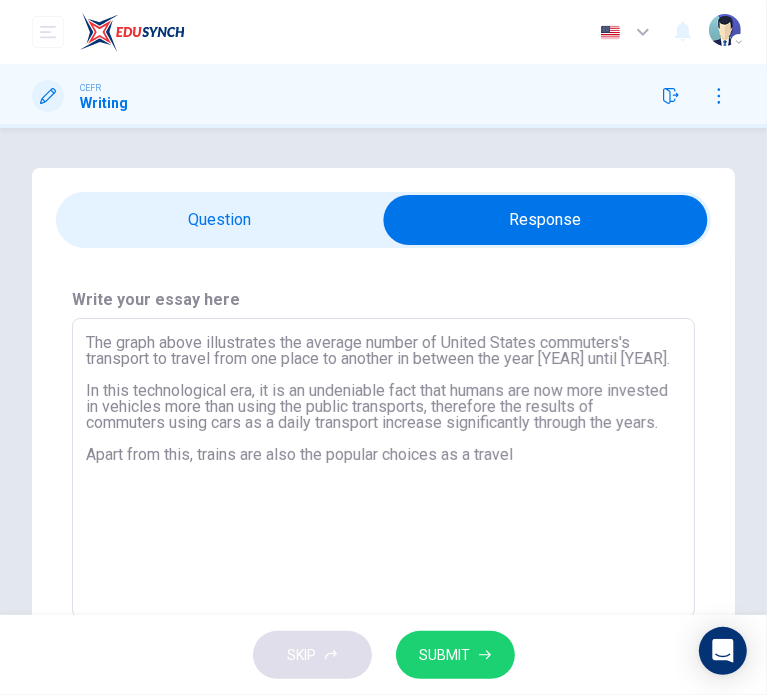 drag, startPoint x: 548, startPoint y: 479, endPoint x: 480, endPoint y: 479, distance: 68 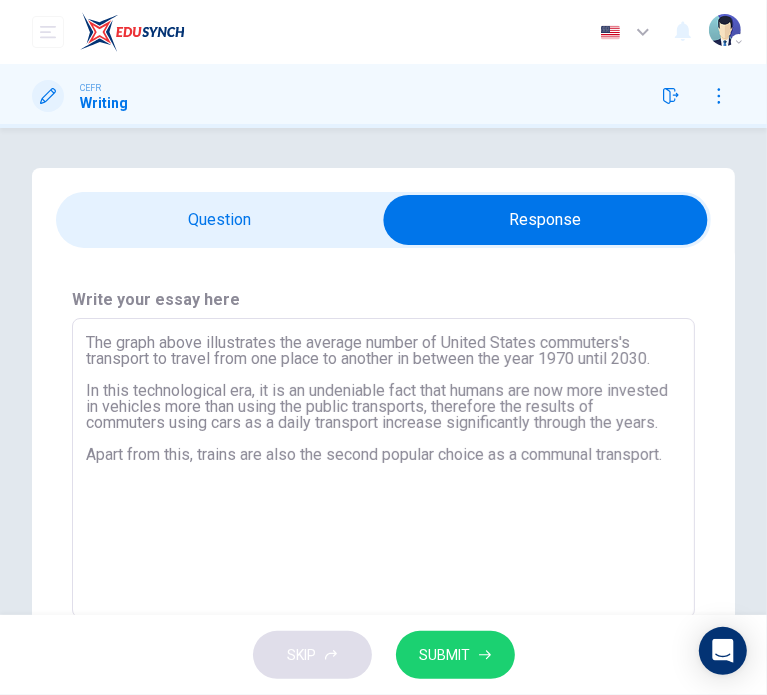 click on "The graph above illustrates the average number of United States commuters's transport to travel from one place to another in between the year 1970 until 2030.
In this technological era, it is an undeniable fact that humans are now more invested in vehicles more than using the public transports, therefore the results of commuters using cars as a daily transport increase significantly through the years.
Apart from this, trains are also the second popular choice as a communal transport." at bounding box center (383, 468) 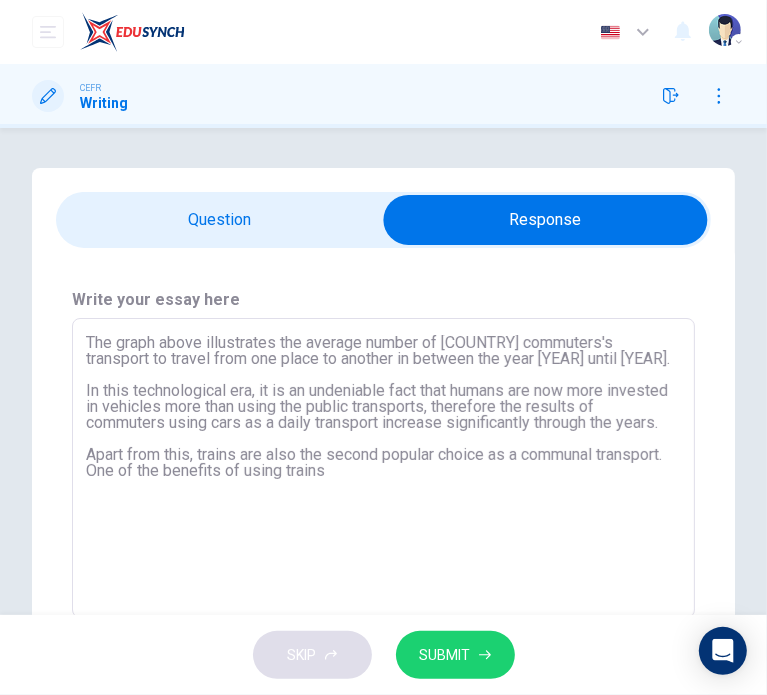 click on "The graph above illustrates the average number of [COUNTRY] commuters's transport to travel from one place to another in between the year [YEAR] until [YEAR].
In this technological era, it is an undeniable fact that humans are now more invested in vehicles more than using the public transports, therefore the results of commuters using cars as a daily transport increase significantly through the years.
Apart from this, trains are also the second popular choice as a communal transport. One of the benefits of using trains" at bounding box center (383, 468) 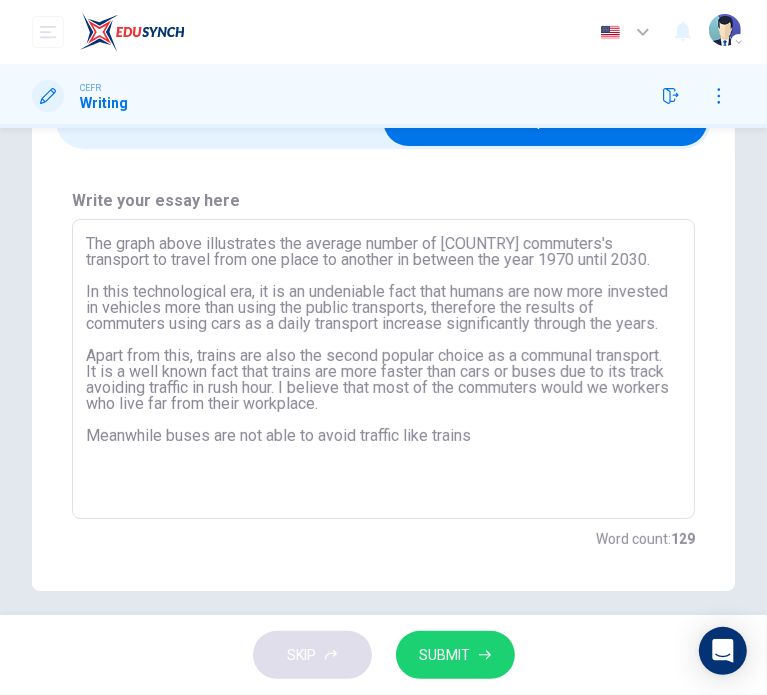 scroll, scrollTop: 100, scrollLeft: 0, axis: vertical 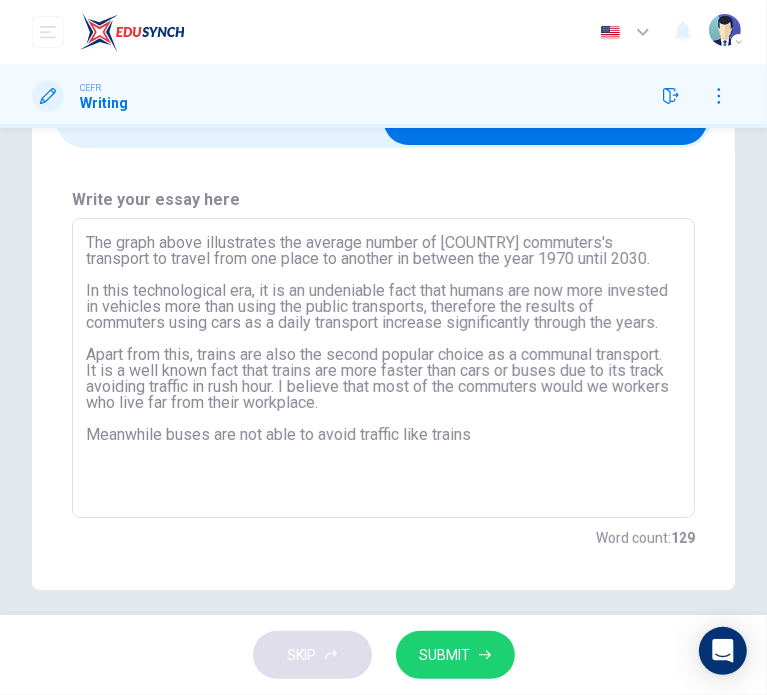 click on "The graph above illustrates the average number of [COUNTRY] commuters's transport to travel from one place to another in between the year 1970 until 2030.
In this technological era, it is an undeniable fact that humans are now more invested in vehicles more than using the public transports, therefore the results of commuters using cars as a daily transport increase significantly through the years.
Apart from this, trains are also the second popular choice as a communal transport. It is a well known fact that trains are more faster than cars or buses due to its track avoiding traffic in rush hour. I believe that most of the commuters would we workers who live far from their workplace.
Meanwhile buses are not able to avoid traffic like trains" at bounding box center [383, 368] 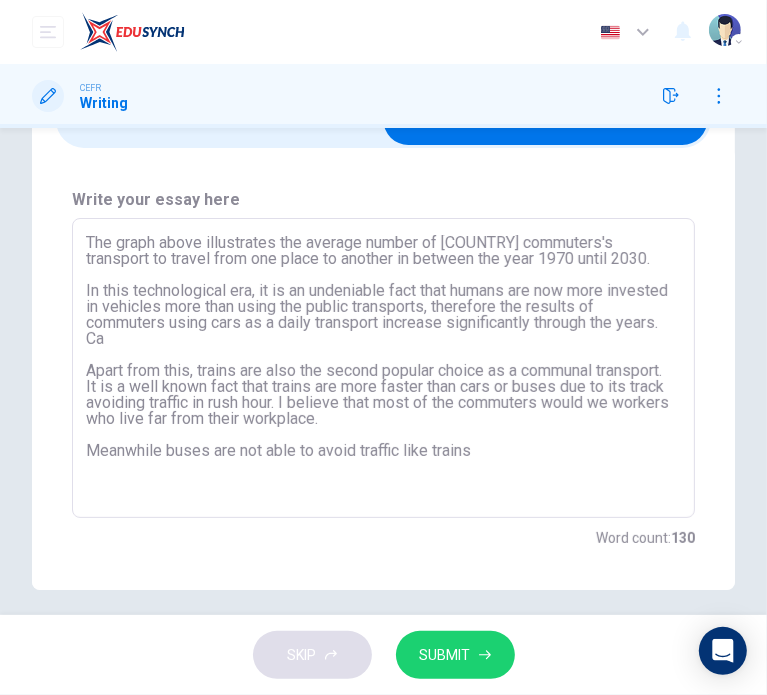 click on "The graph above illustrates the average number of [COUNTRY] commuters's transport to travel from one place to another in between the year 1970 until 2030.
In this technological era, it is an undeniable fact that humans are now more invested in vehicles more than using the public transports, therefore the results of commuters using cars as a daily transport increase significantly through the years. Ca
Apart from this, trains are also the second popular choice as a communal transport. It is a well known fact that trains are more faster than cars or buses due to its track avoiding traffic in rush hour. I believe that most of the commuters would we workers who live far from their workplace.
Meanwhile buses are not able to avoid traffic like trains" at bounding box center (383, 368) 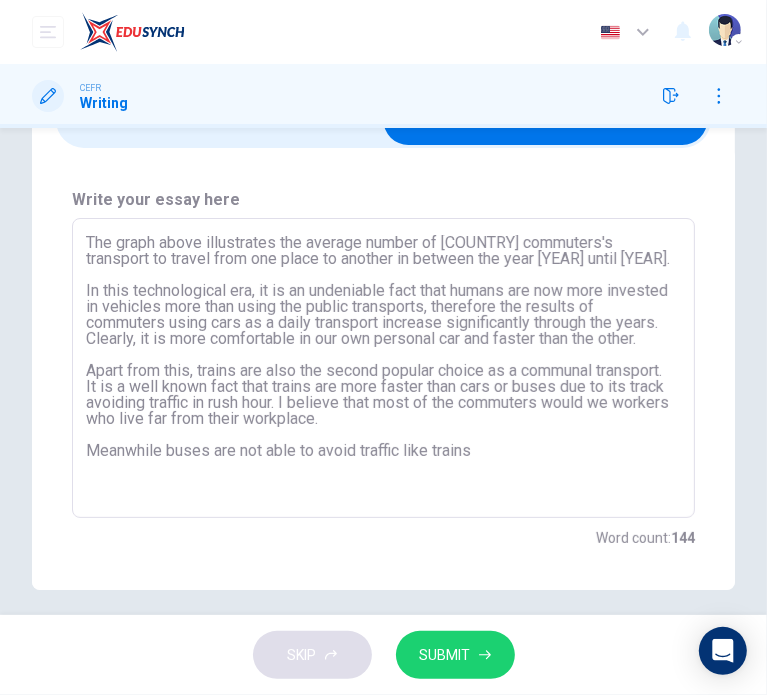 click on "The graph above illustrates the average number of [COUNTRY] commuters's transport to travel from one place to another in between the year [YEAR] until [YEAR].
In this technological era, it is an undeniable fact that humans are now more invested in vehicles more than using the public transports, therefore the results of commuters using cars as a daily transport increase significantly through the years. Clearly, it is more comfortable in our own personal car and faster than the other.
Apart from this, trains are also the second popular choice as a communal transport. It is a well known fact that trains are more faster than cars or buses due to its track avoiding traffic in rush hour. I believe that most of the commuters would we workers who live far from their workplace.
Meanwhile buses are not able to avoid traffic like trains" at bounding box center (383, 368) 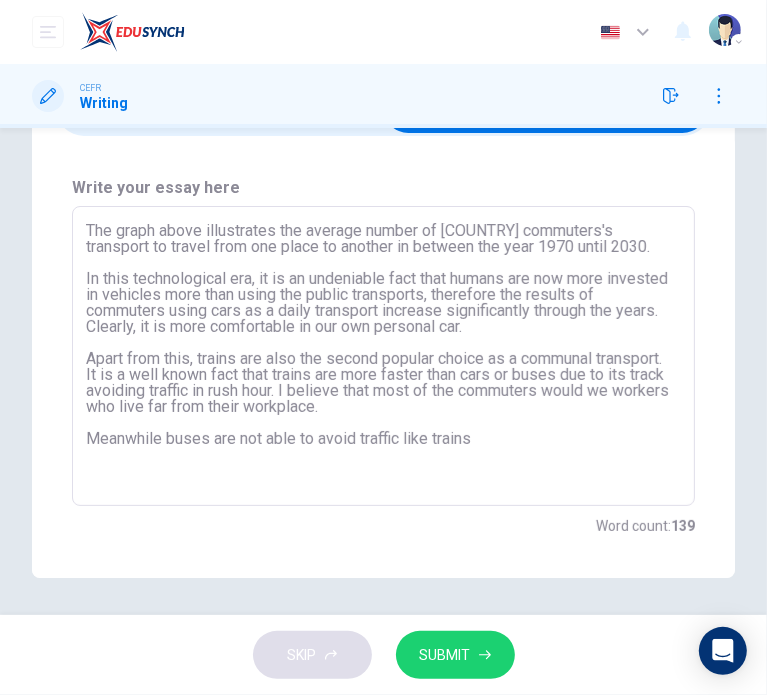 scroll, scrollTop: 115, scrollLeft: 0, axis: vertical 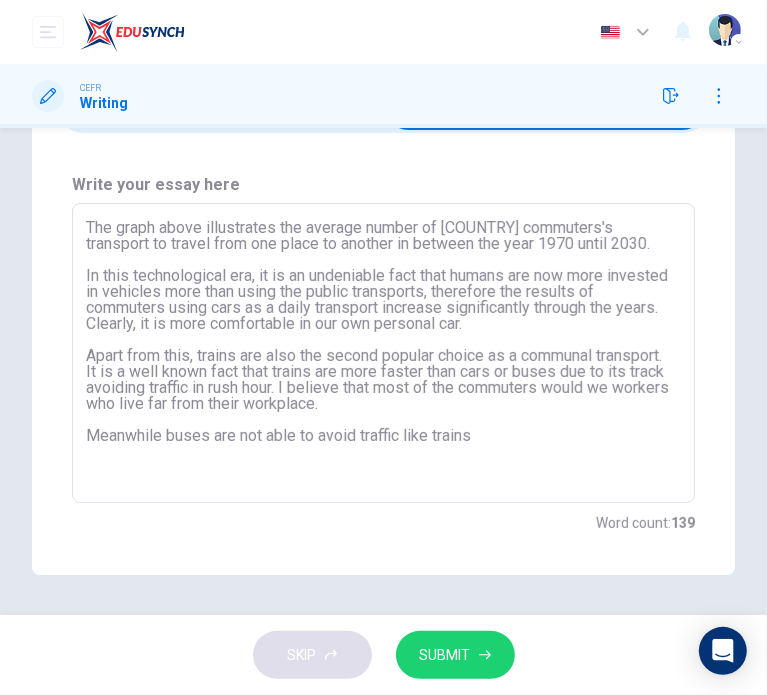 click on "The graph above illustrates the average number of [COUNTRY] commuters's transport to travel from one place to another in between the year 1970 until 2030.
In this technological era, it is an undeniable fact that humans are now more invested in vehicles more than using the public transports, therefore the results of commuters using cars as a daily transport increase significantly through the years. Clearly, it is more comfortable in our own personal car.
Apart from this, trains are also the second popular choice as a communal transport. It is a well known fact that trains are more faster than cars or buses due to its track avoiding traffic in rush hour. I believe that most of the commuters would we workers who live far from their workplace.
Meanwhile buses are not able to avoid traffic like trains" at bounding box center (383, 353) 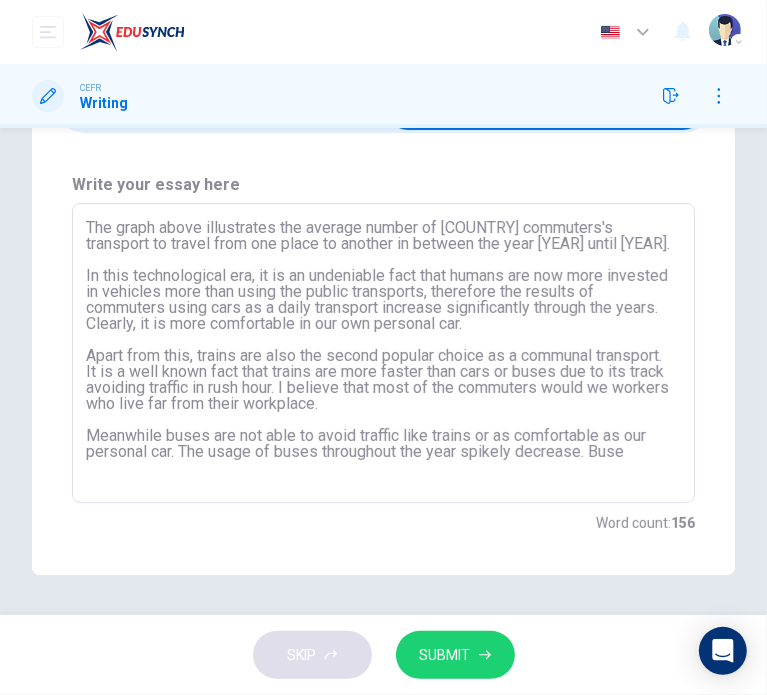 scroll, scrollTop: 6, scrollLeft: 0, axis: vertical 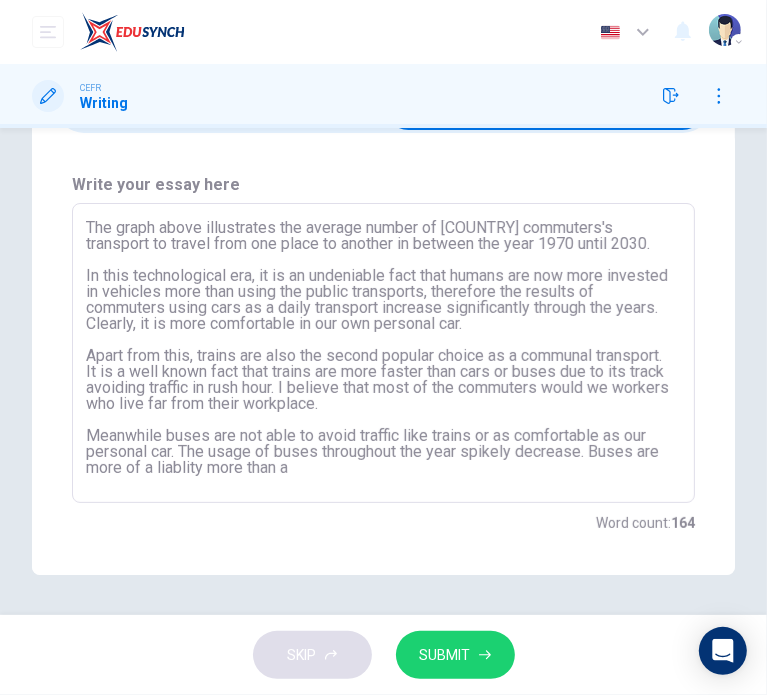 click on "The graph above illustrates the average number of [COUNTRY] commuters's transport to travel from one place to another in between the year 1970 until 2030.
In this technological era, it is an undeniable fact that humans are now more invested in vehicles more than using the public transports, therefore the results of commuters using cars as a daily transport increase significantly through the years. Clearly, it is more comfortable in our own personal car.
Apart from this, trains are also the second popular choice as a communal transport. It is a well known fact that trains are more faster than cars or buses due to its track avoiding traffic in rush hour. I believe that most of the commuters would we workers who live far from their workplace.
Meanwhile buses are not able to avoid traffic like trains or as comfortable as our personal car. The usage of buses throughout the year spikely decrease. Buses are more of a liablity more than a" at bounding box center (383, 353) 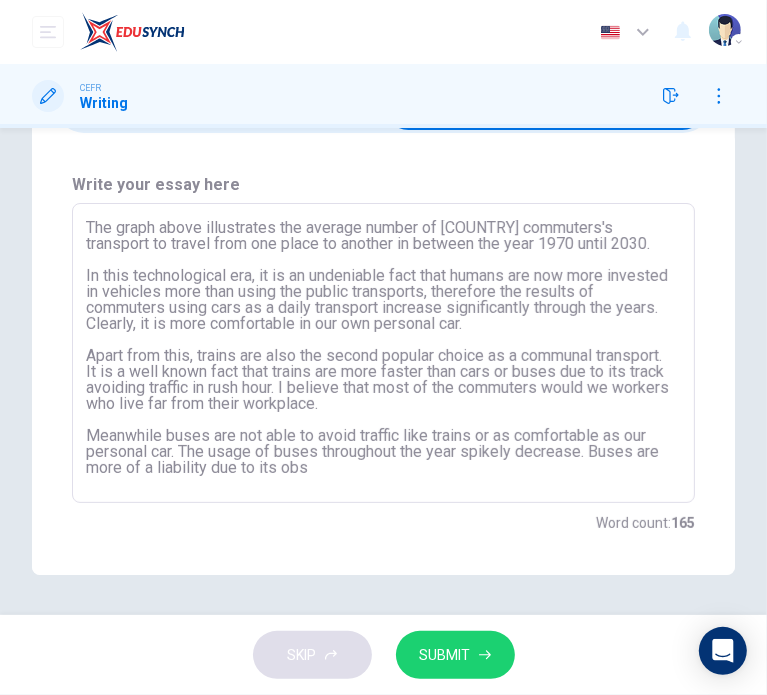 click on "The graph above illustrates the average number of [COUNTRY] commuters's transport to travel from one place to another in between the year 1970 until 2030.
In this technological era, it is an undeniable fact that humans are now more invested in vehicles more than using the public transports, therefore the results of commuters using cars as a daily transport increase significantly through the years. Clearly, it is more comfortable in our own personal car.
Apart from this, trains are also the second popular choice as a communal transport. It is a well known fact that trains are more faster than cars or buses due to its track avoiding traffic in rush hour. I believe that most of the commuters would we workers who live far from their workplace.
Meanwhile buses are not able to avoid traffic like trains or as comfortable as our personal car. The usage of buses throughout the year spikely decrease. Buses are more of a liability due to its obs" at bounding box center (383, 353) 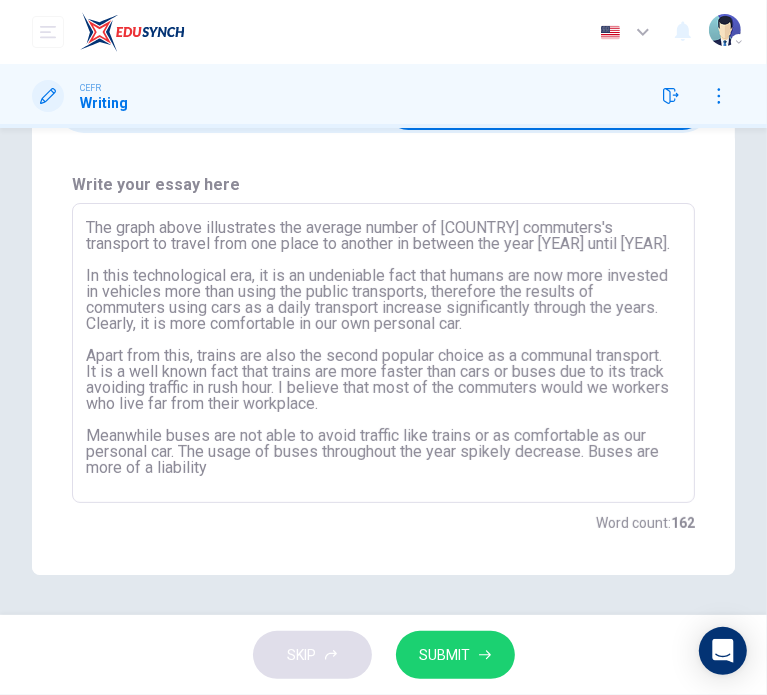 type on "The graph above illustrates the average number of [COUNTRY] commuters's transport to travel from one place to another in between the year [YEAR] until [YEAR].
In this technological era, it is an undeniable fact that humans are now more invested in vehicles more than using the public transports, therefore the results of commuters using cars as a daily transport increase significantly through the years. Clearly, it is more comfortable in our own personal car.
Apart from this, trains are also the second popular choice as a communal transport. It is a well known fact that trains are more faster than cars or buses due to its track avoiding traffic in rush hour. I believe that most of the commuters would we workers who live far from their workplace.
Meanwhile buses are not able to avoid traffic like trains or as comfortable as our personal car. The usage of buses throughout the year spikely decrease. Buses are more of a liability" 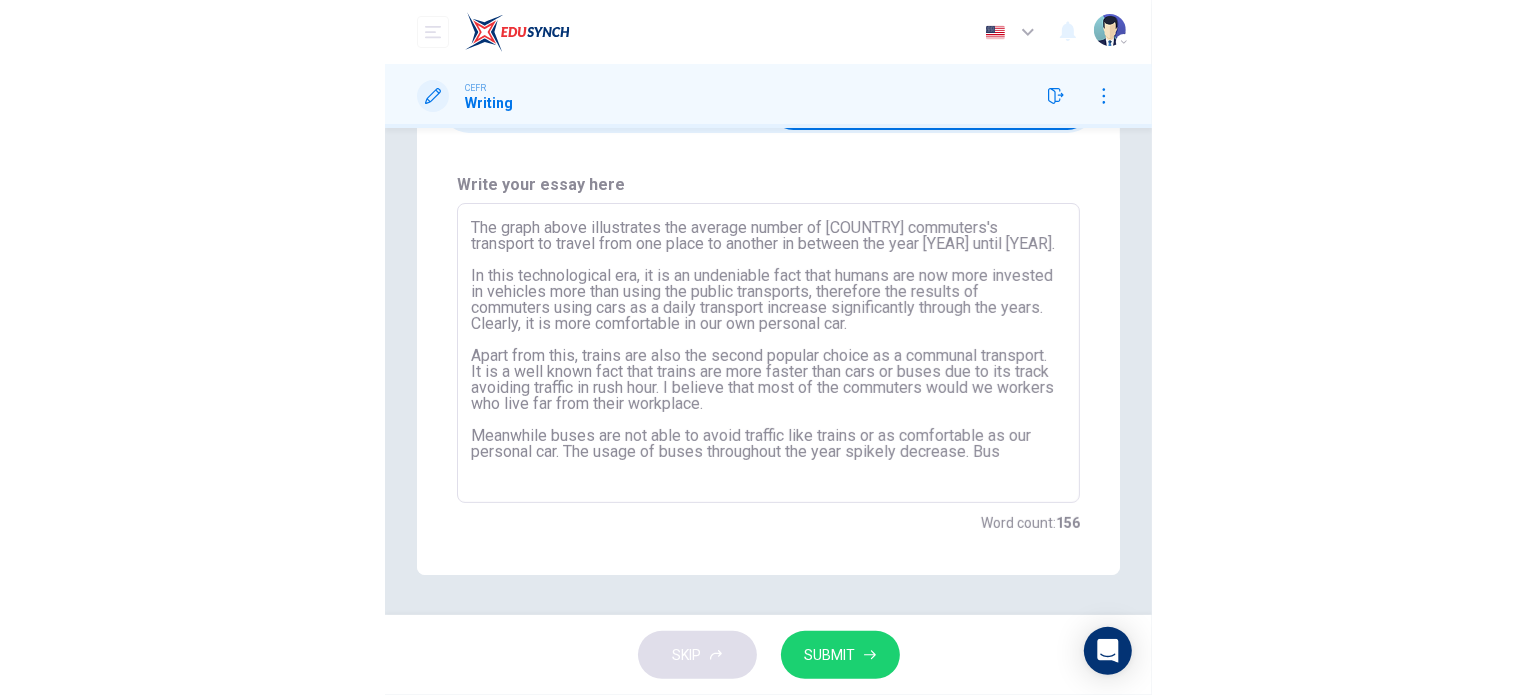 scroll, scrollTop: 0, scrollLeft: 0, axis: both 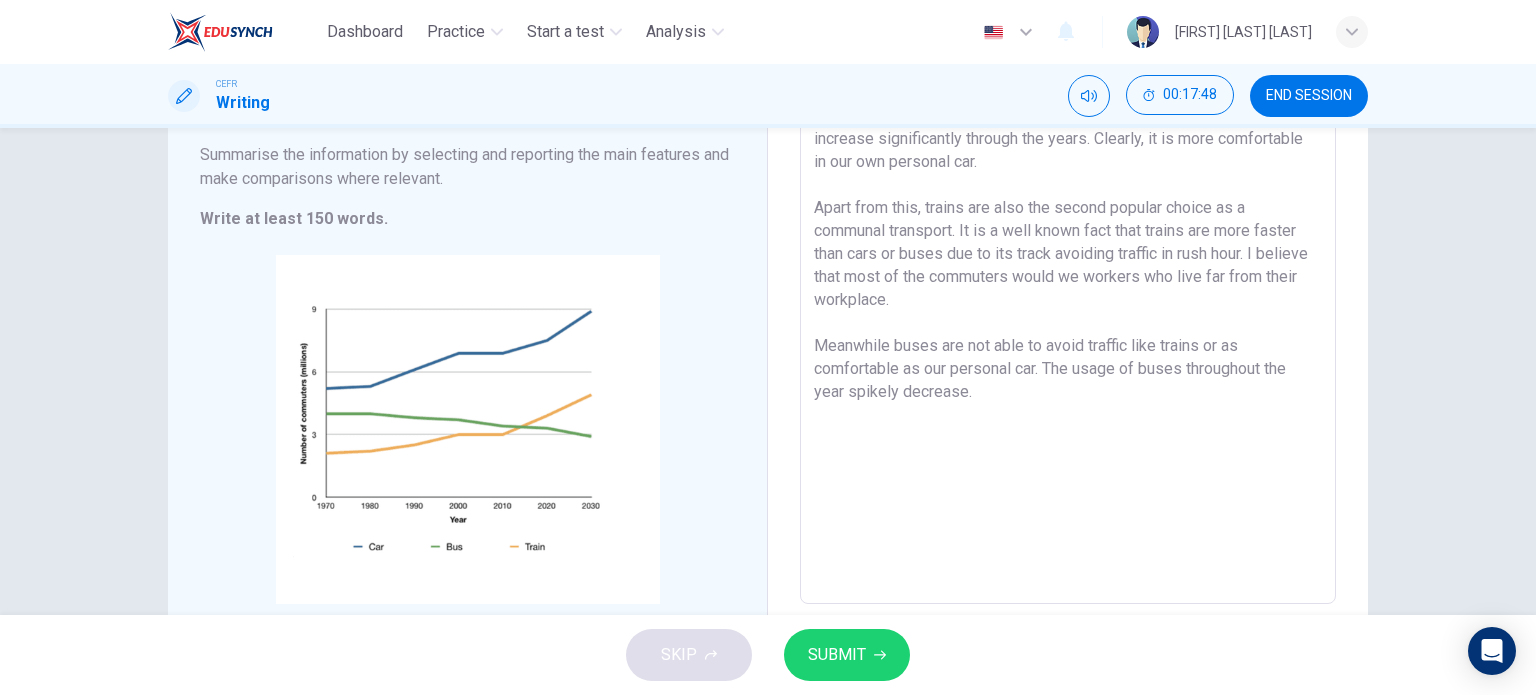 click on "SUBMIT" at bounding box center [847, 655] 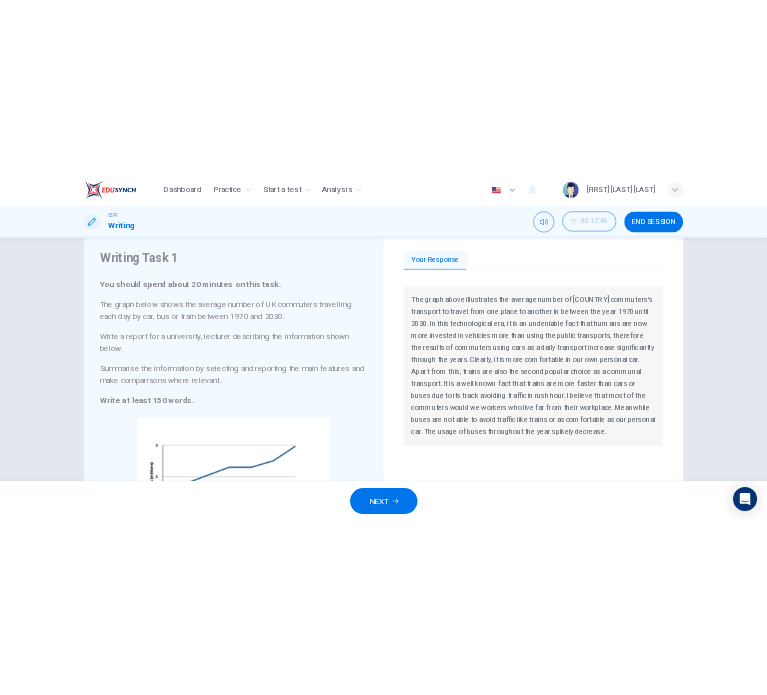 scroll, scrollTop: 100, scrollLeft: 0, axis: vertical 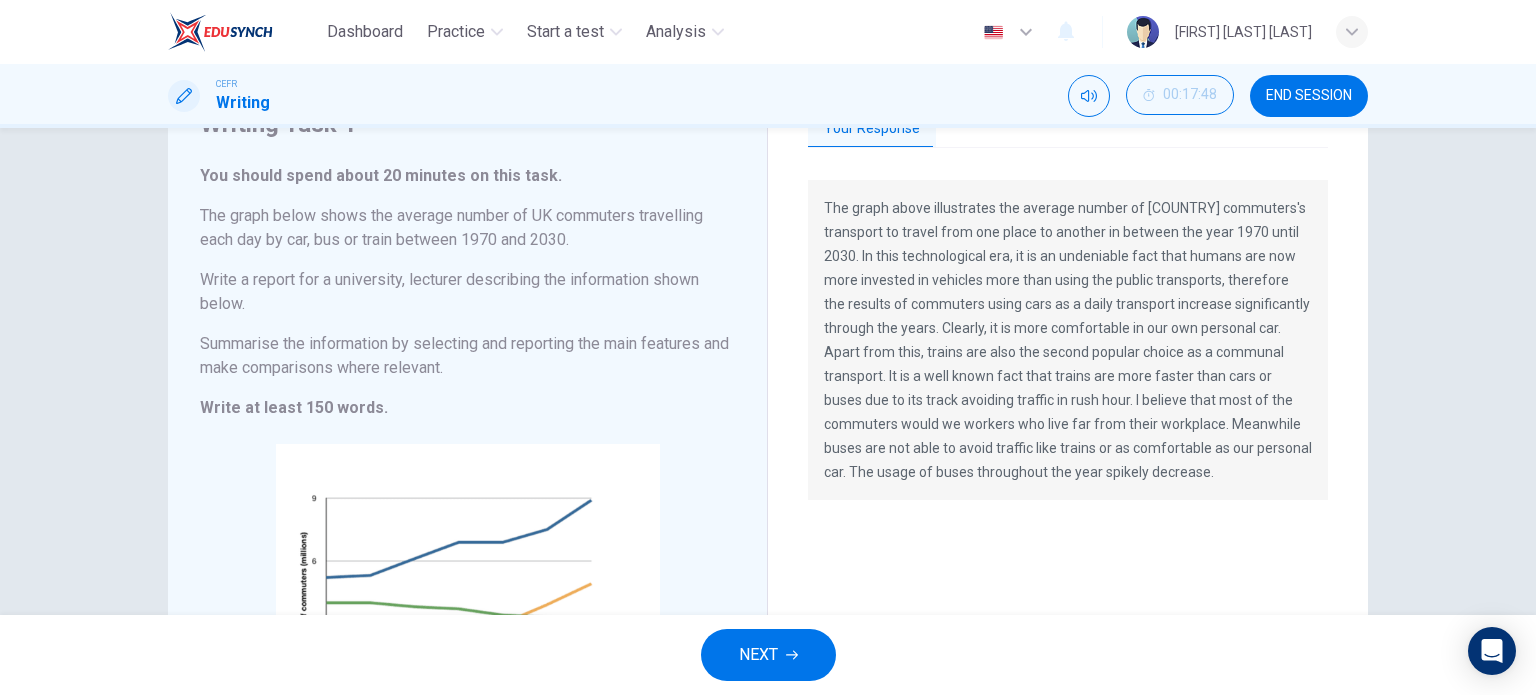 drag, startPoint x: 1207, startPoint y: 471, endPoint x: 1117, endPoint y: 455, distance: 91.411156 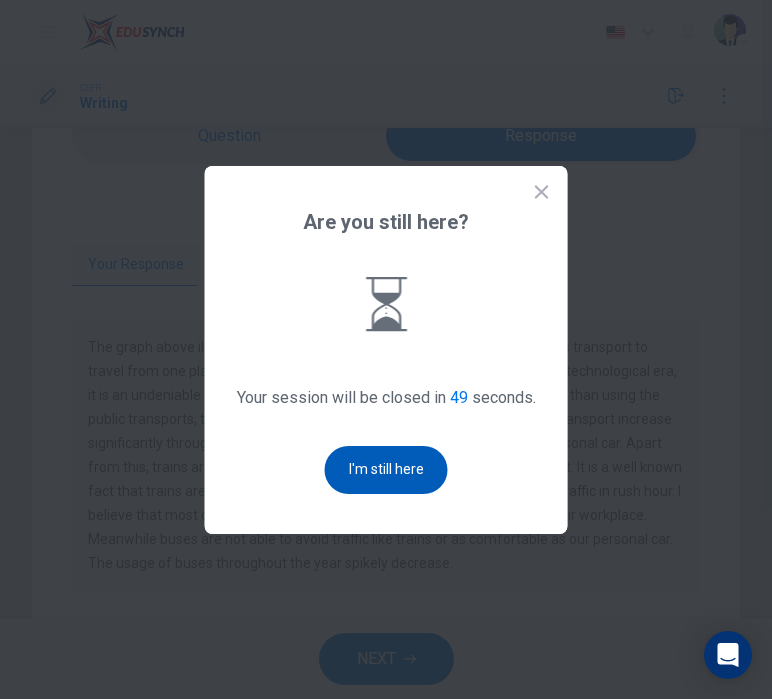 click on "I'm still here" at bounding box center (386, 470) 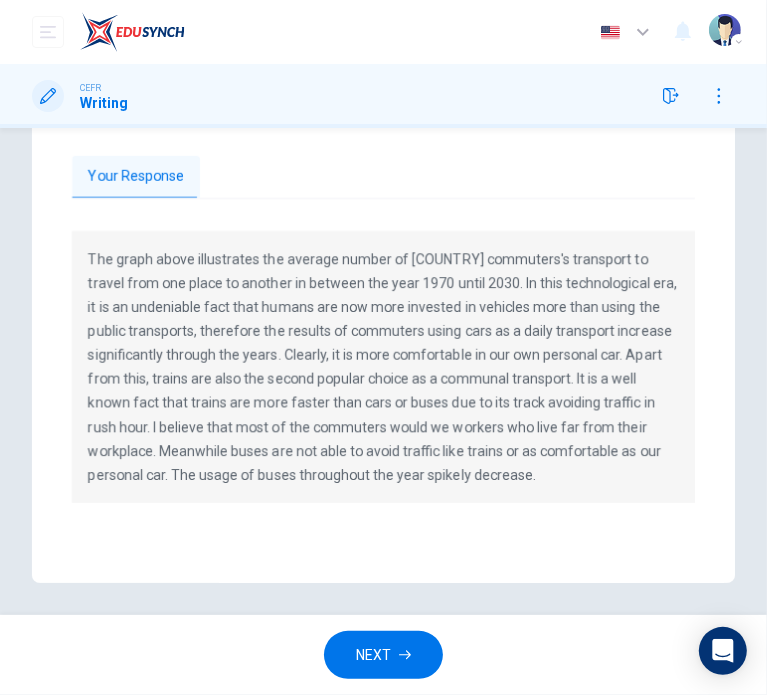 scroll, scrollTop: 179, scrollLeft: 0, axis: vertical 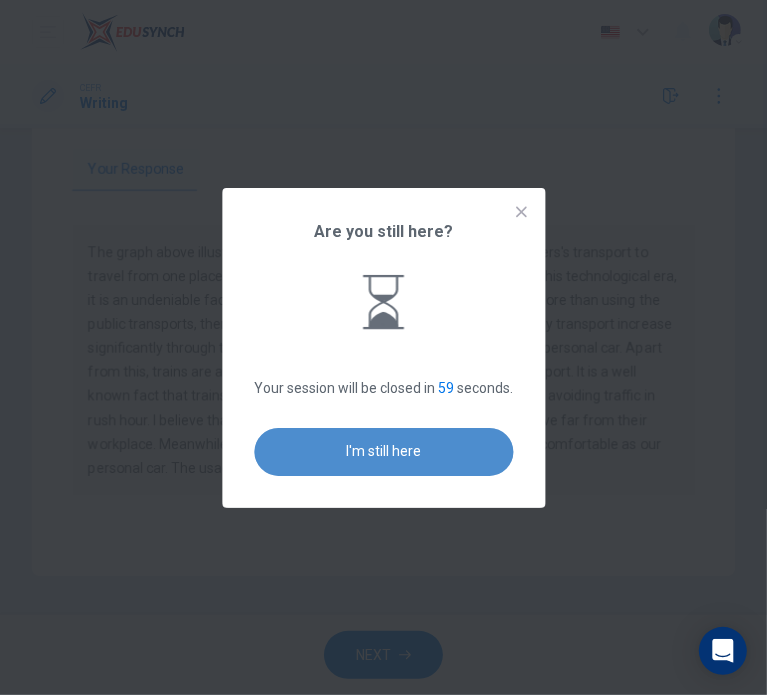 click on "I'm still here" at bounding box center [383, 452] 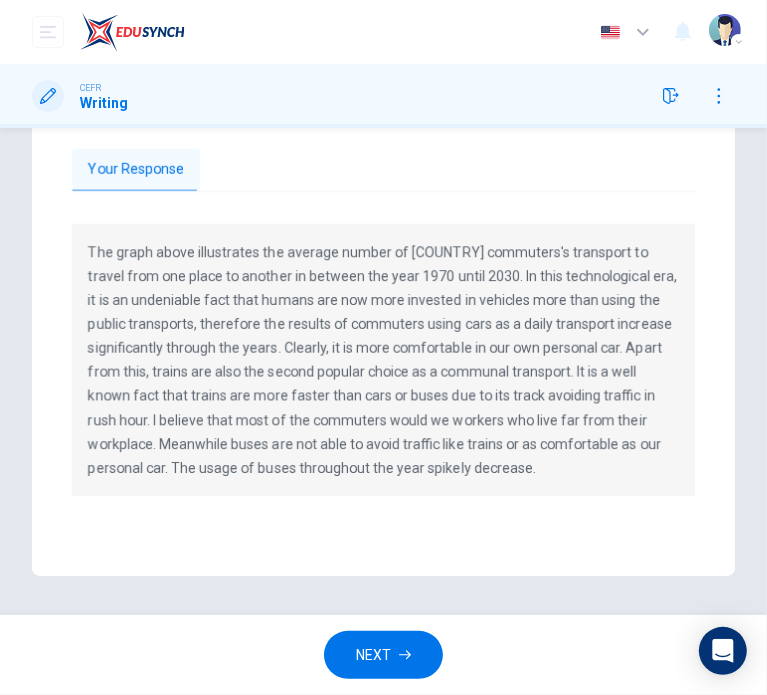 click on "The graph above illustrates the average number of [COUNTRY] commuters's transport to travel from one place to another in between the year 1970 until 2030.
In this technological era, it is an undeniable fact that humans are now more invested in vehicles more than using the public transports, therefore the results of commuters using cars as a daily transport increase significantly through the years. Clearly, it is more comfortable in our own personal car.
Apart from this, trains are also the second popular choice as a communal transport. It is a well known fact that trains are more faster than cars or buses due to its track avoiding traffic in rush hour. I believe that most of the commuters would we workers who live far from their workplace.
Meanwhile buses are not able to avoid traffic like trains or as comfortable as our personal car. The usage of buses throughout the year spikely decrease." at bounding box center [383, 360] 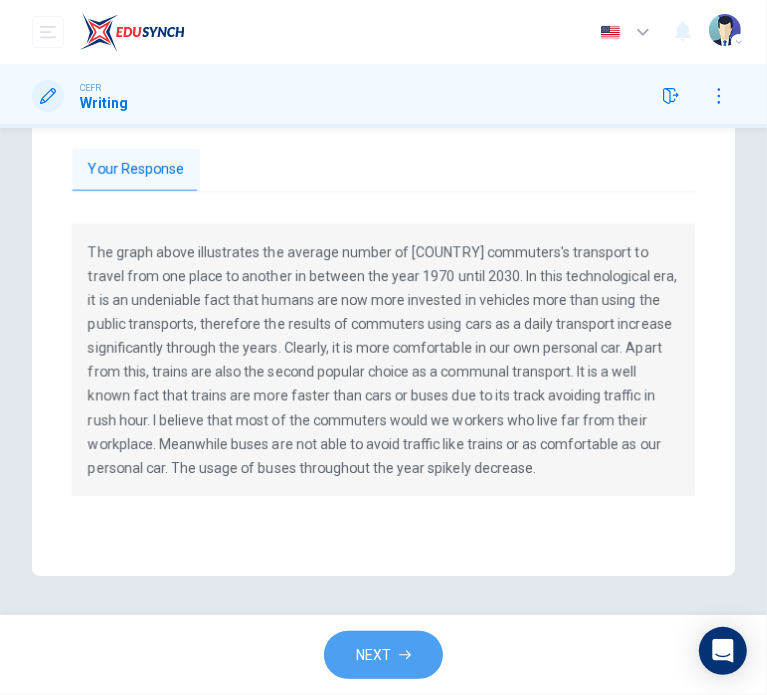click on "NEXT" at bounding box center (383, 655) 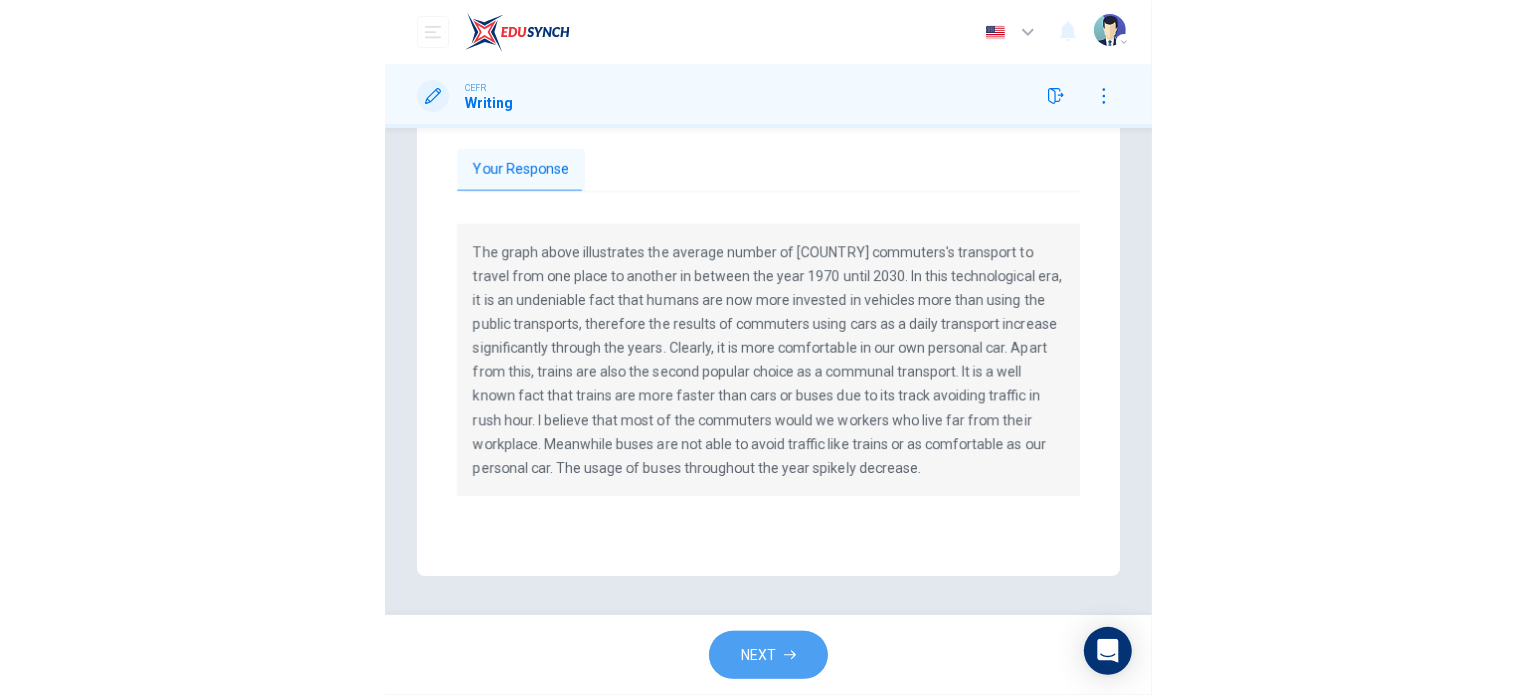 scroll, scrollTop: 0, scrollLeft: 0, axis: both 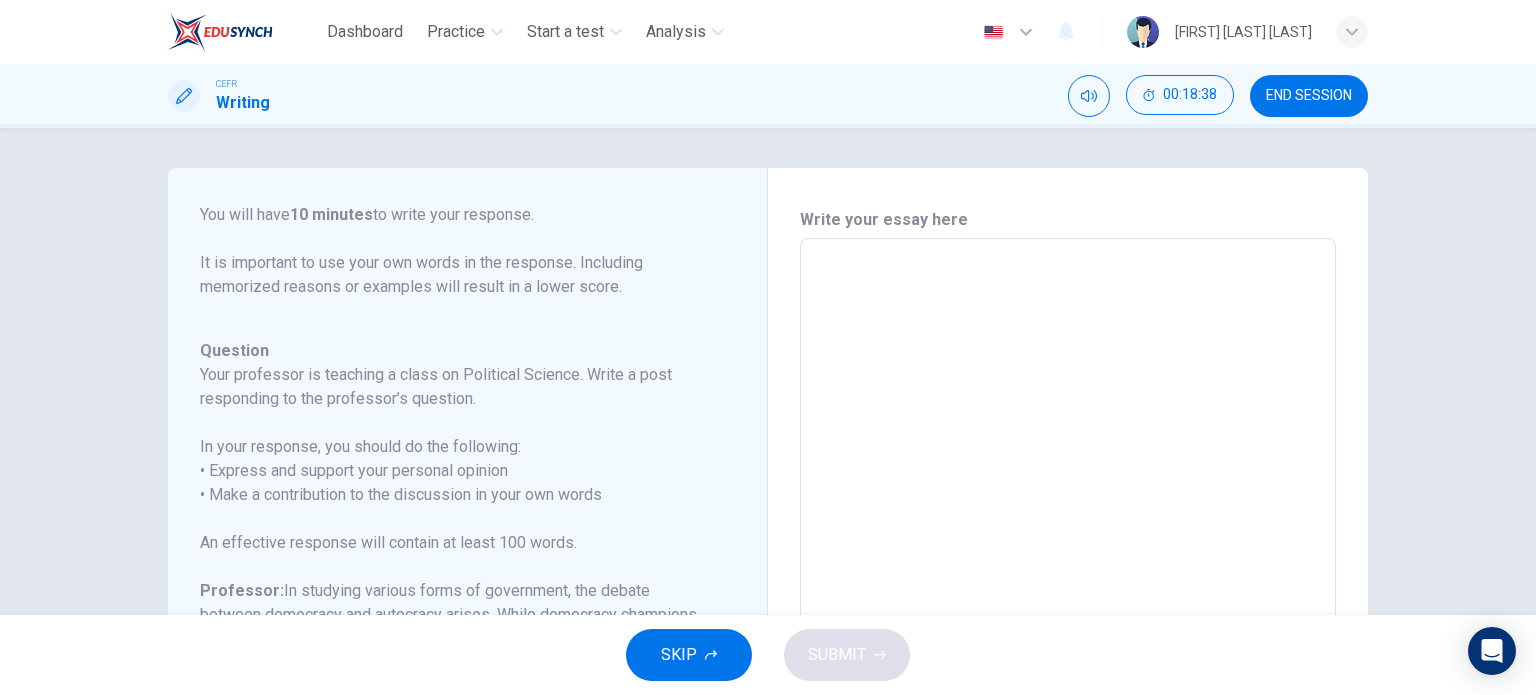 click on "x ​" at bounding box center [1068, 572] 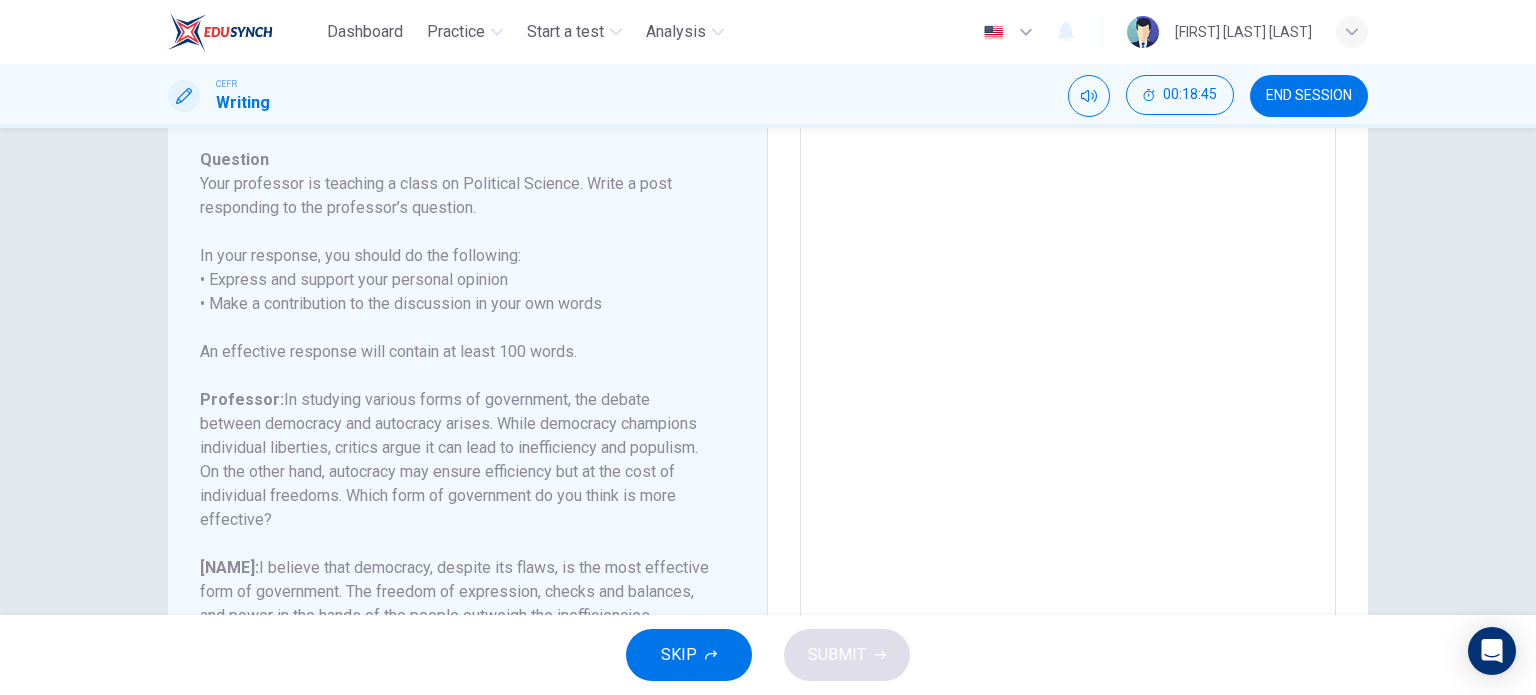 scroll, scrollTop: 300, scrollLeft: 0, axis: vertical 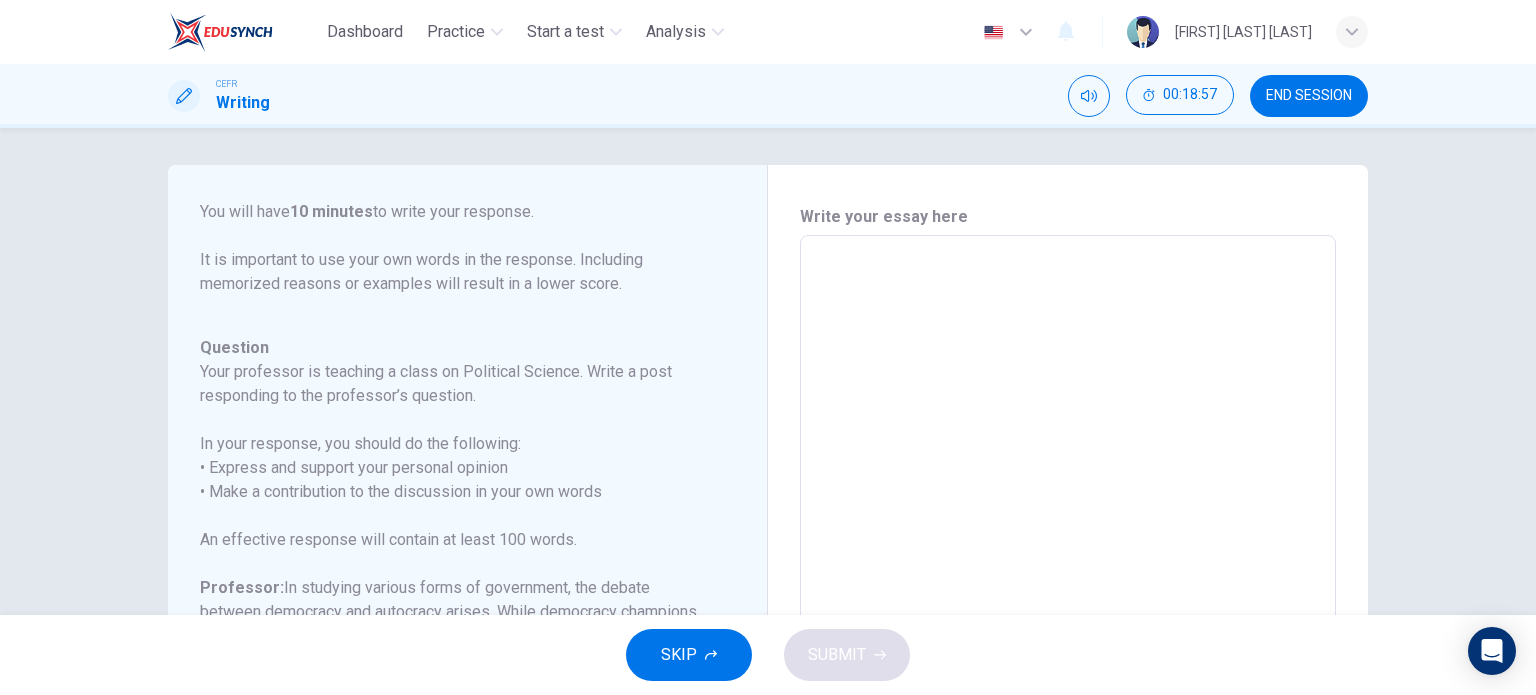 click at bounding box center [1068, 569] 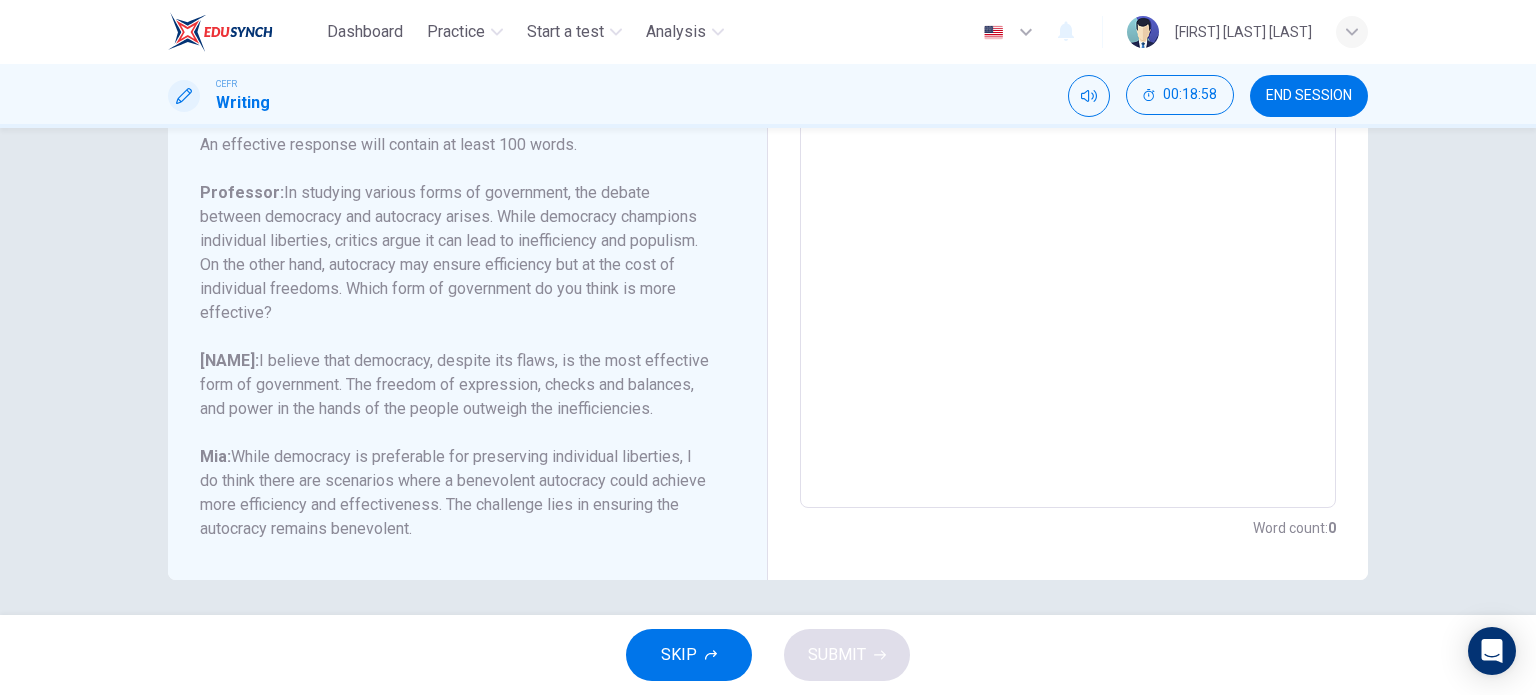 scroll, scrollTop: 403, scrollLeft: 0, axis: vertical 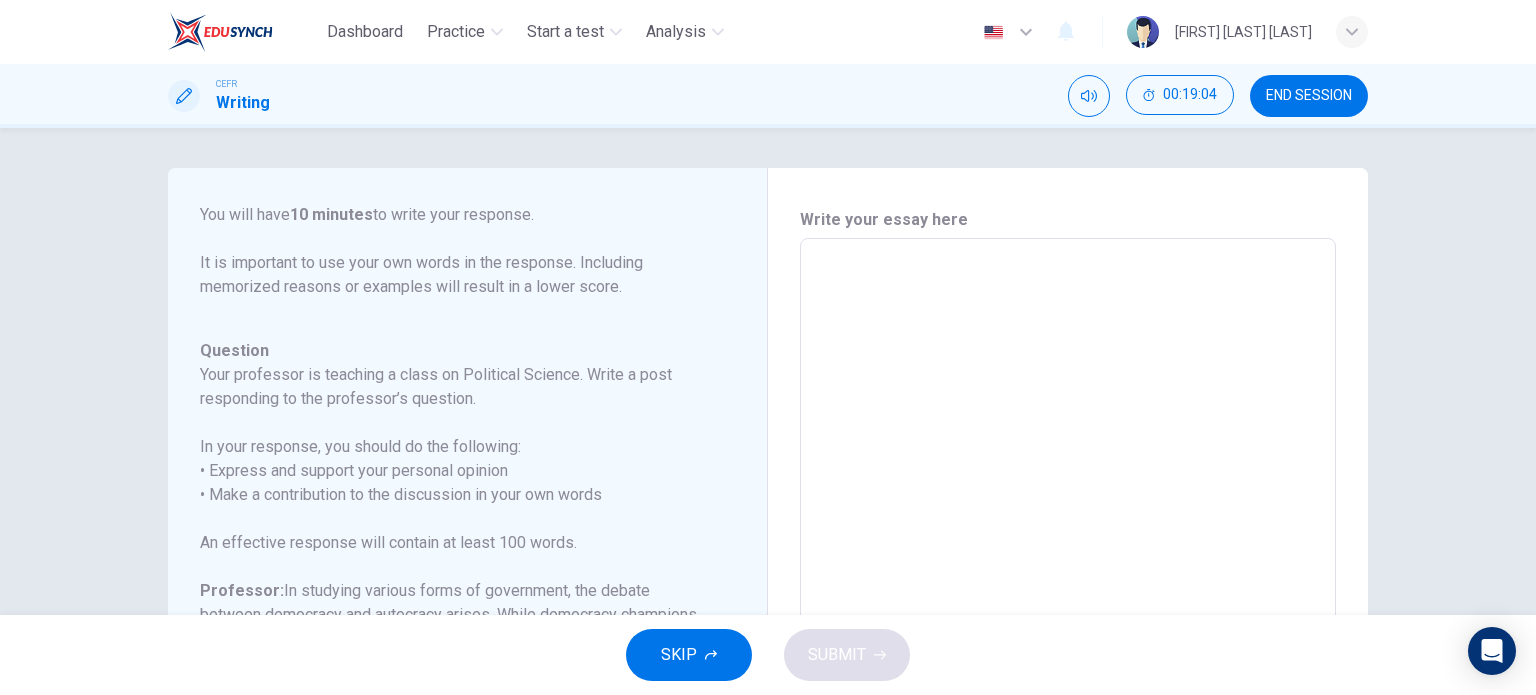 click at bounding box center (1068, 572) 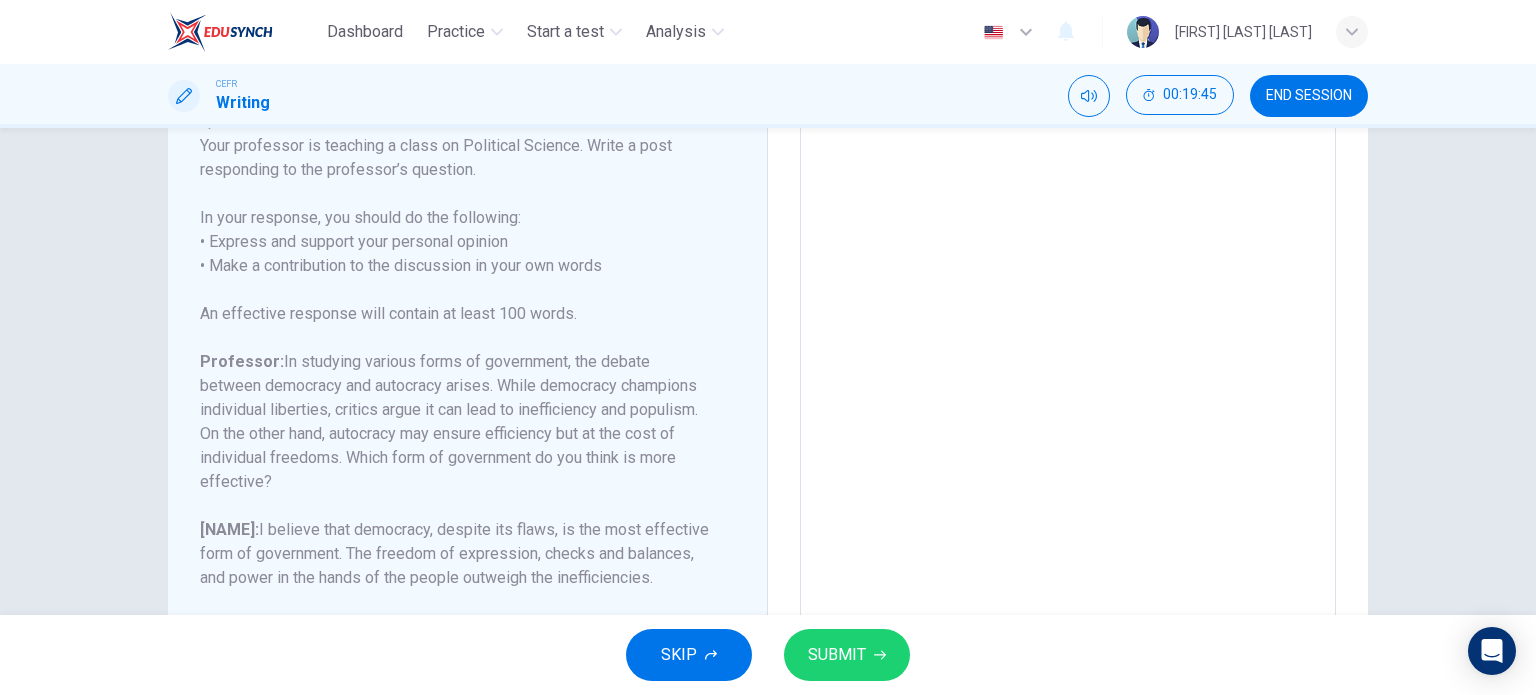 scroll, scrollTop: 0, scrollLeft: 0, axis: both 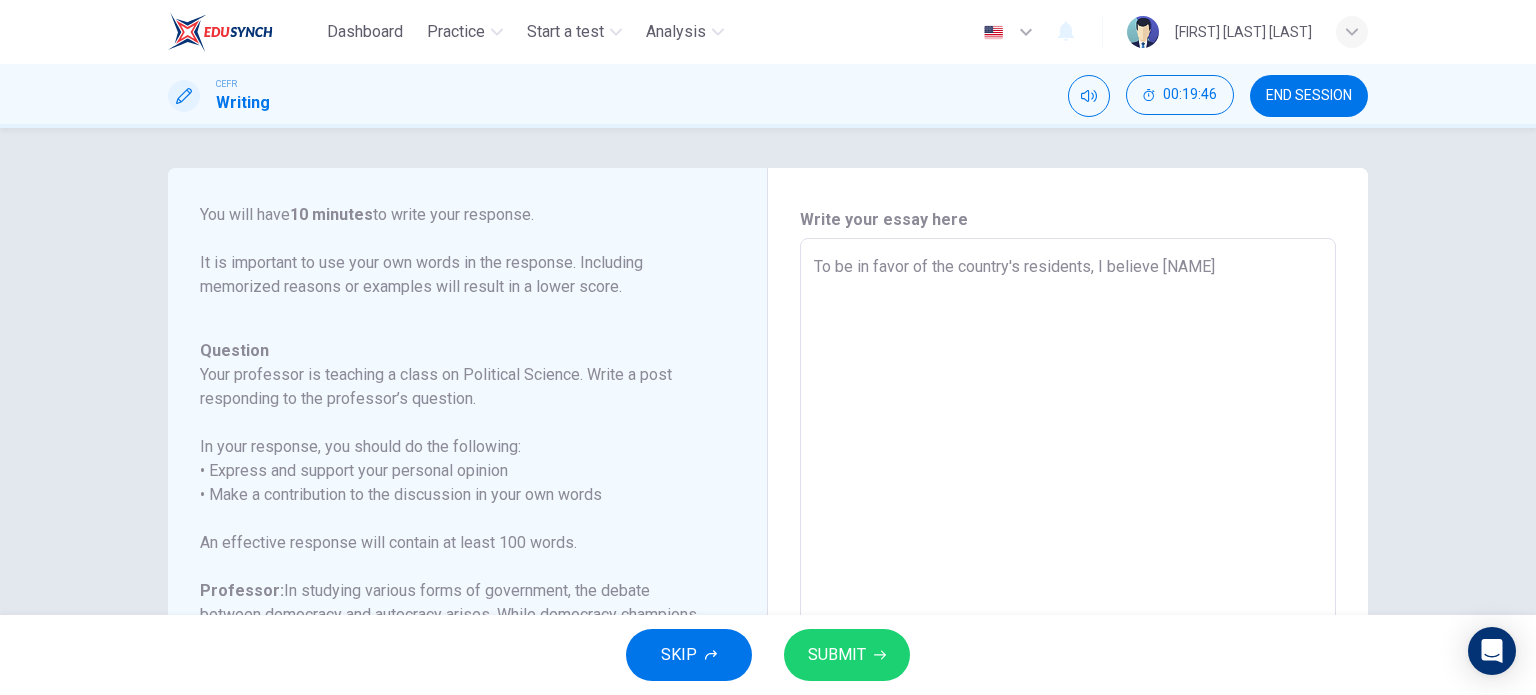 click on "To be in favor of the country's residents, I believe [NAME]" at bounding box center (1068, 572) 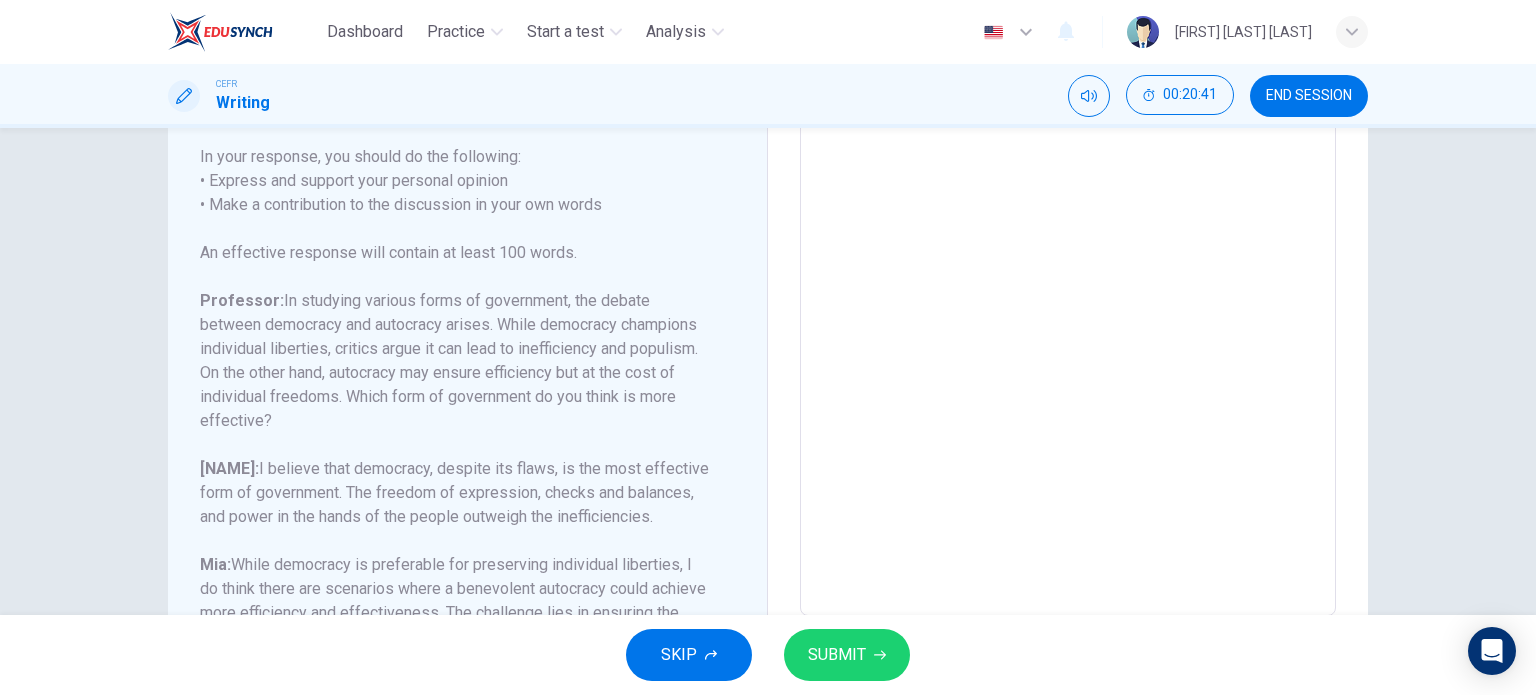 scroll, scrollTop: 0, scrollLeft: 0, axis: both 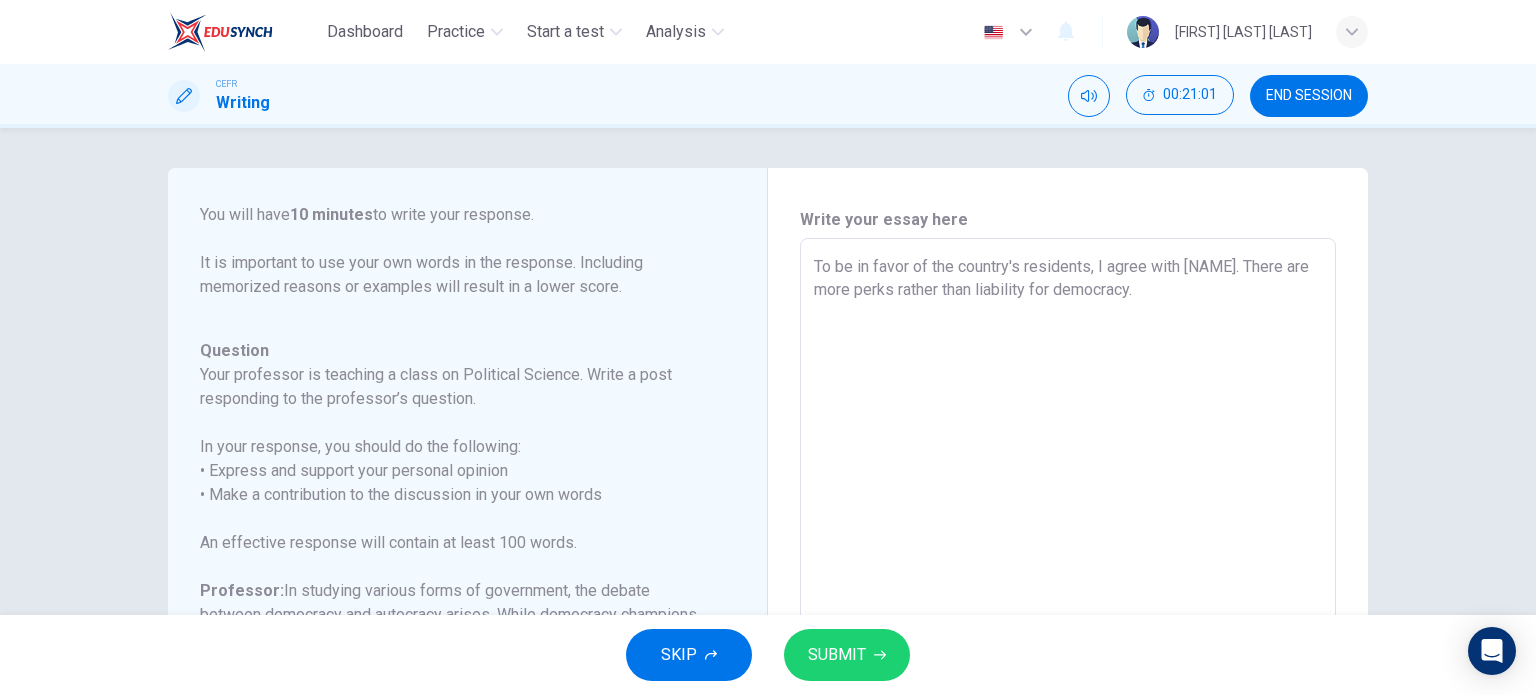 click on "To be in favor of the country's residents, I agree with [NAME]. There are more perks rather than liability for democracy." at bounding box center (1068, 572) 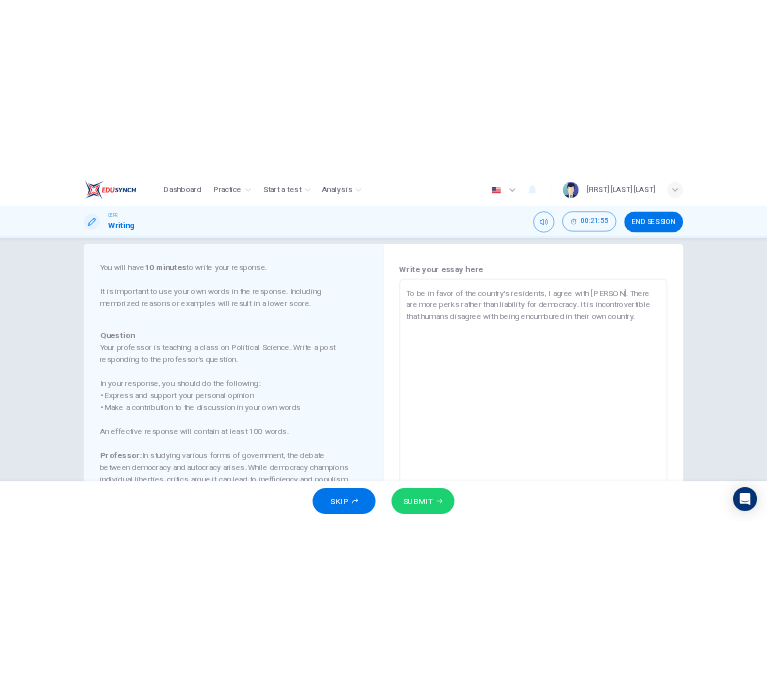 scroll, scrollTop: 0, scrollLeft: 0, axis: both 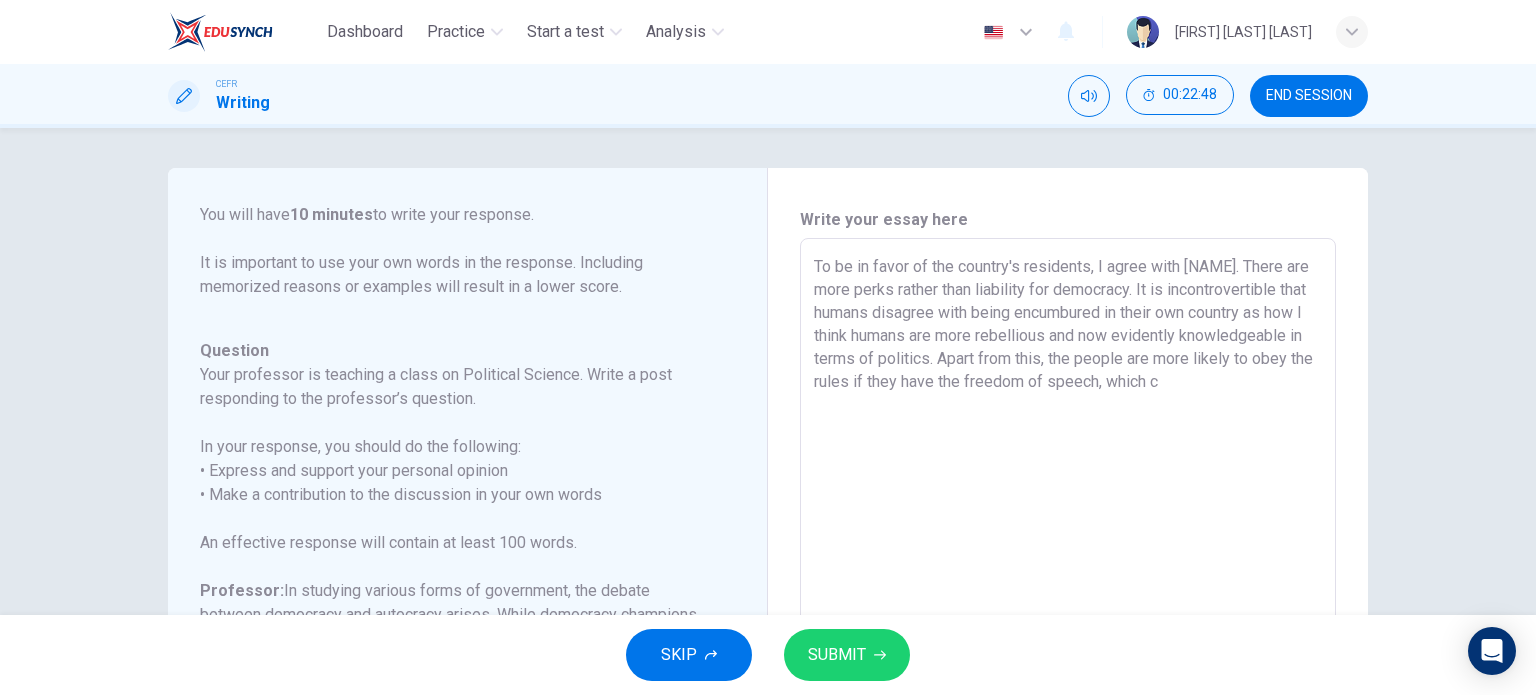 type on "To be in favor of the country's residents, I agree with [NAME]. There are more perks rather than liability for democracy. It is incontrovertible that humans disagree with being encumbured in their own country as how I think humans are more rebellious and now evidently knowledgeable in terms" 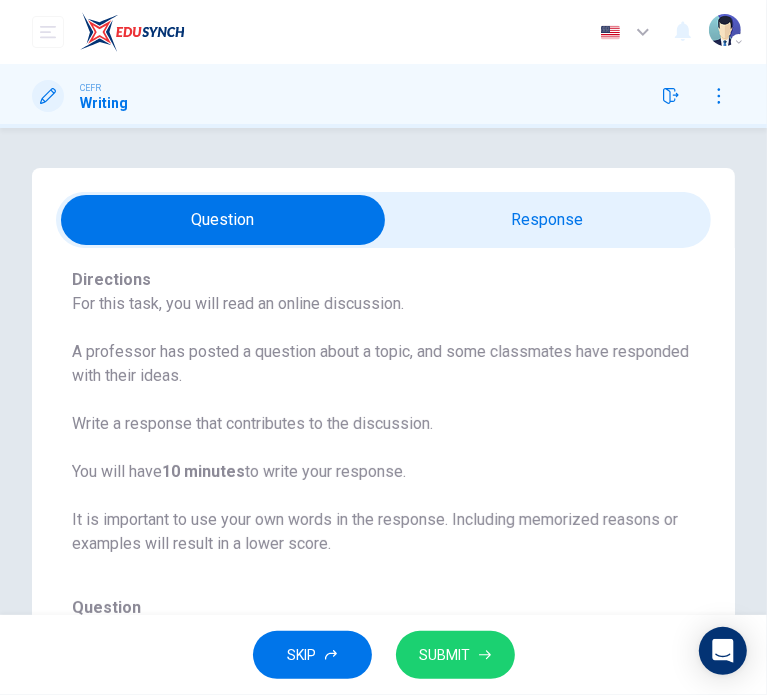 scroll, scrollTop: 165, scrollLeft: 0, axis: vertical 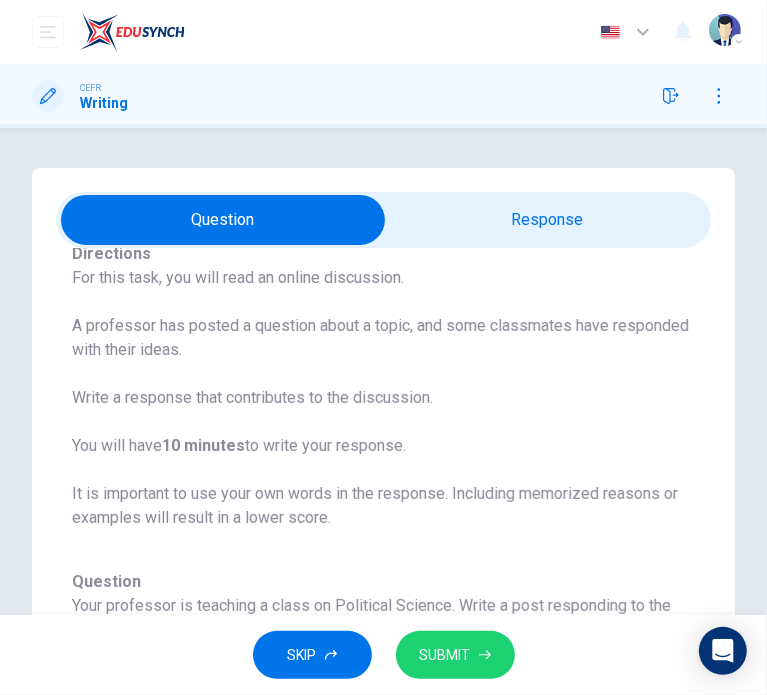 click at bounding box center (223, 220) 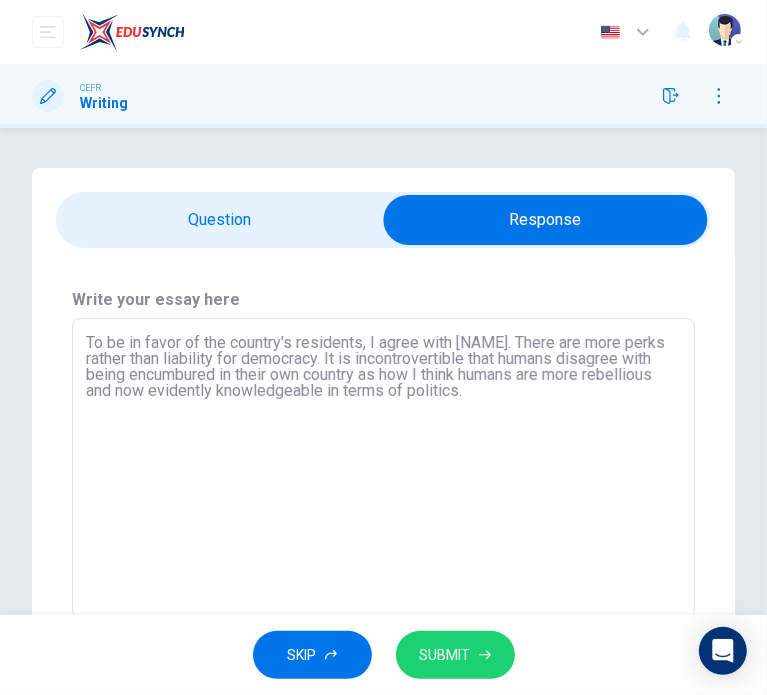 scroll, scrollTop: 0, scrollLeft: 0, axis: both 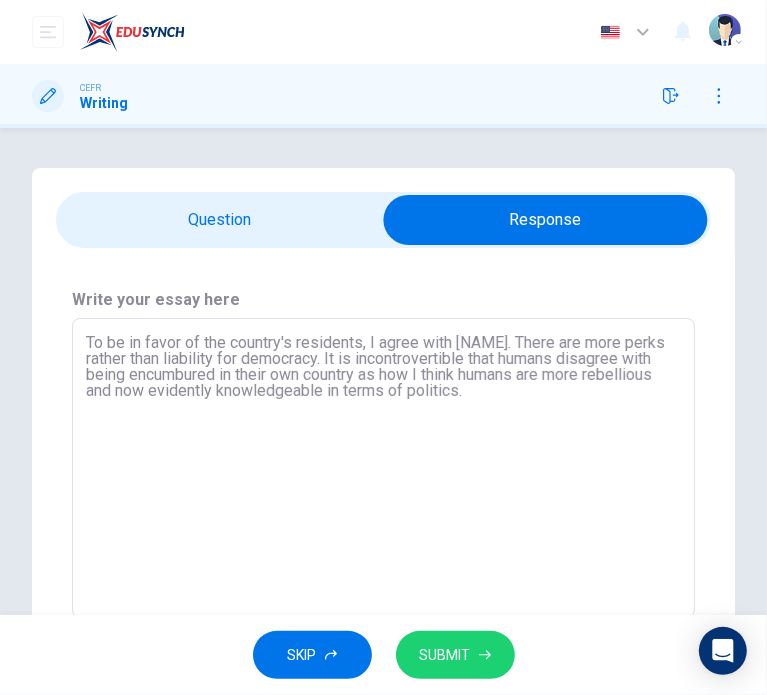 click on "To be in favor of the country's residents, I agree with [NAME]. There are more perks rather than liability for democracy. It is incontrovertible that humans disagree with being encumbured in their own country as how I think humans are more rebellious and now evidently knowledgeable in terms of politics." at bounding box center [383, 468] 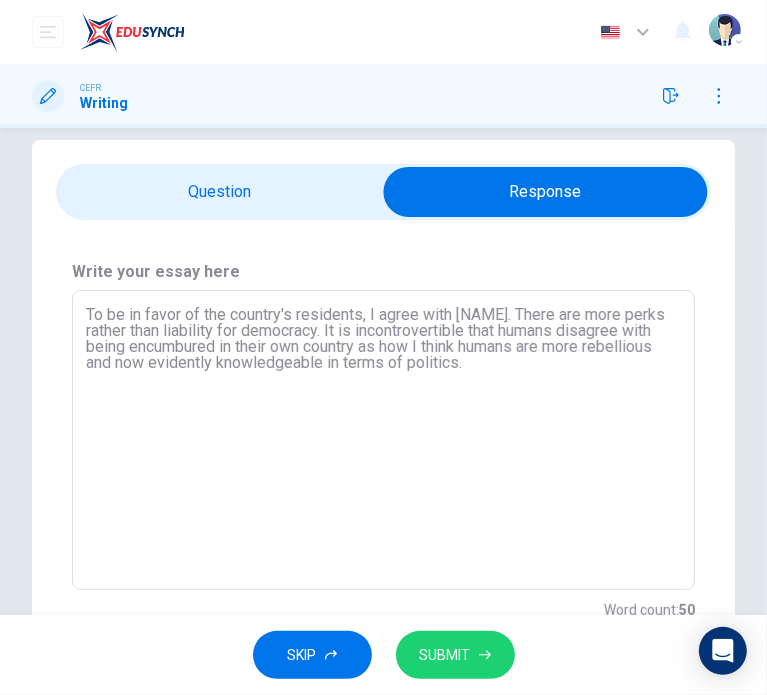 scroll, scrollTop: 115, scrollLeft: 0, axis: vertical 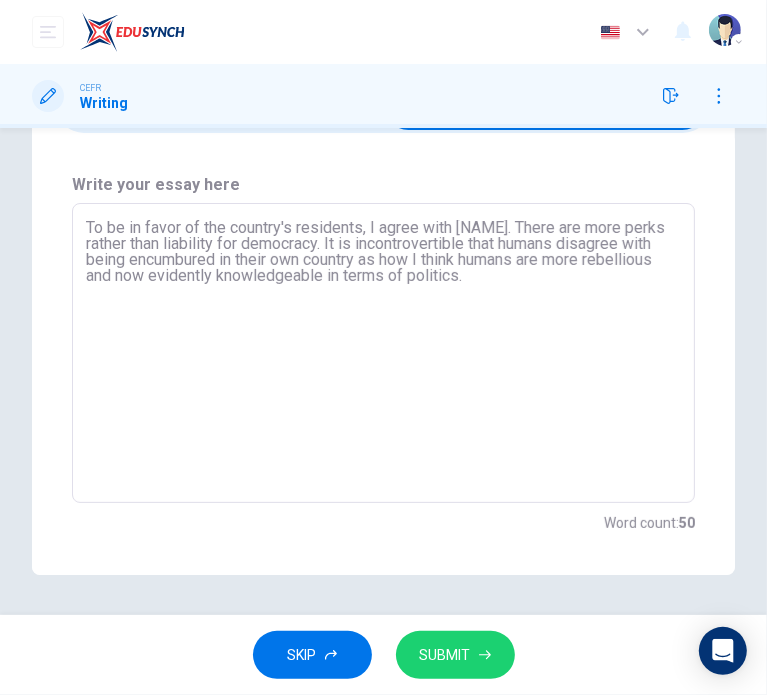 click on "To be in favor of the country's residents, I agree with [NAME]. There are more perks rather than liability for democracy. It is incontrovertible that humans disagree with being encumbured in their own country as how I think humans are more rebellious and now evidently knowledgeable in terms of politics." at bounding box center (383, 353) 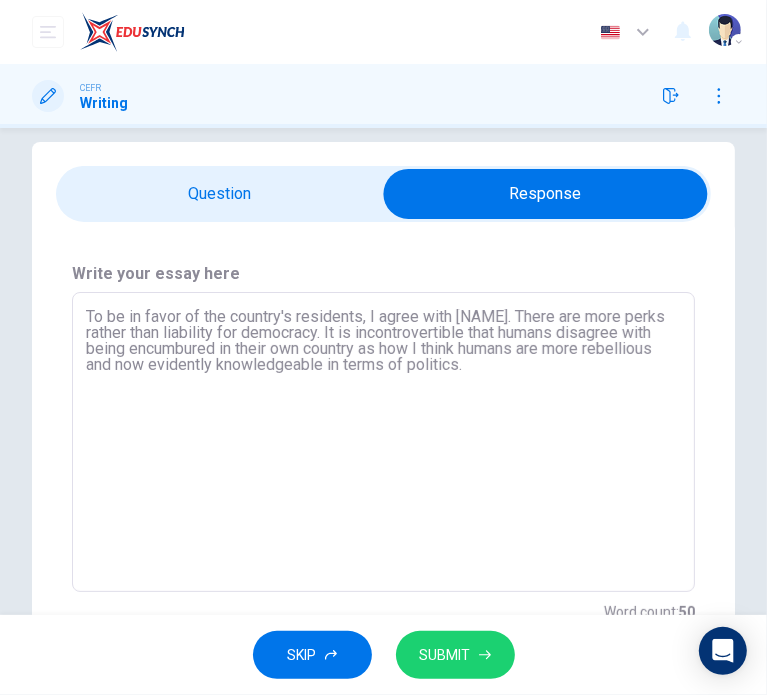 scroll, scrollTop: 0, scrollLeft: 0, axis: both 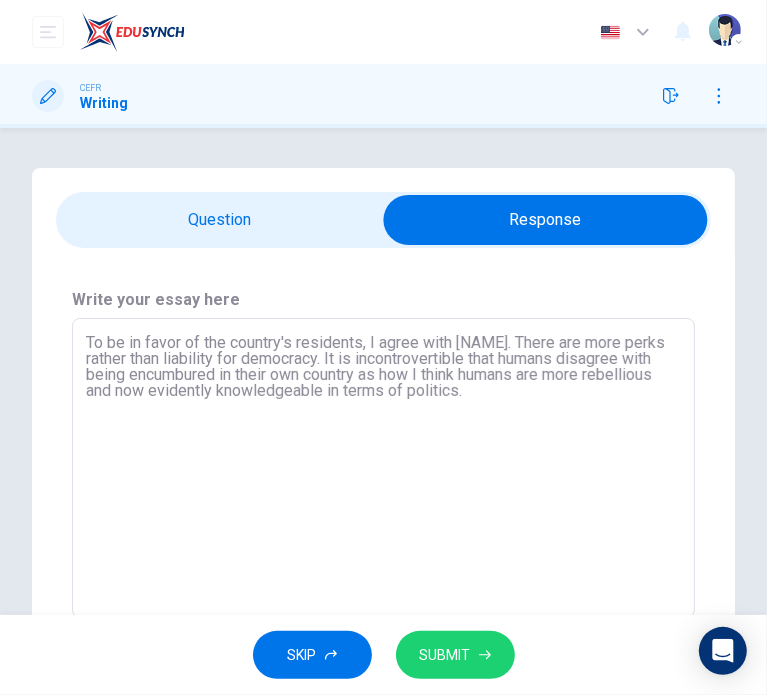 click at bounding box center [545, 220] 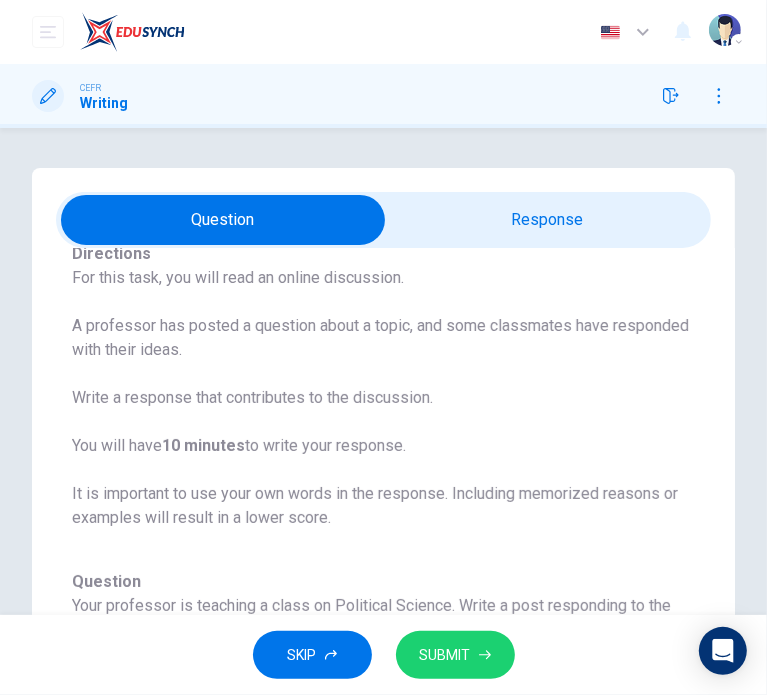 scroll, scrollTop: 165, scrollLeft: 0, axis: vertical 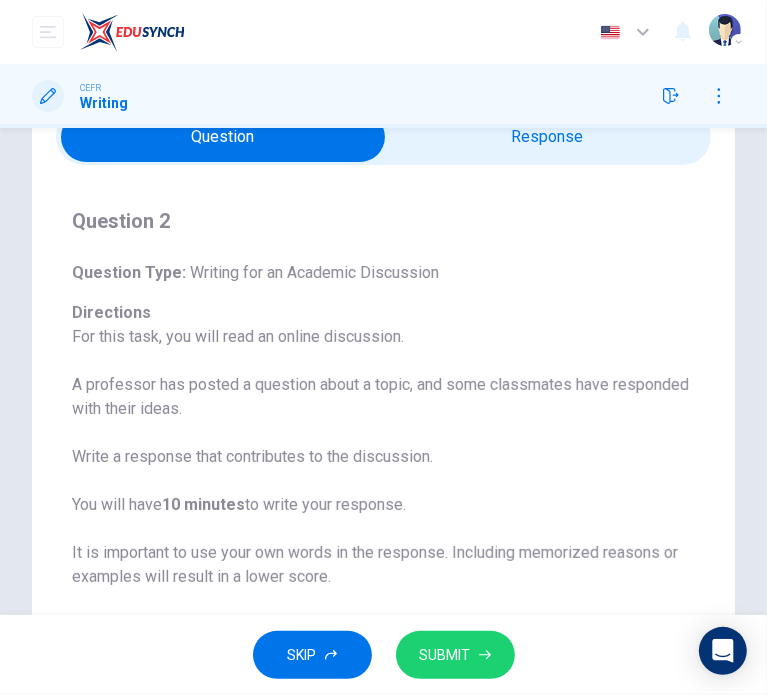 click at bounding box center [223, 137] 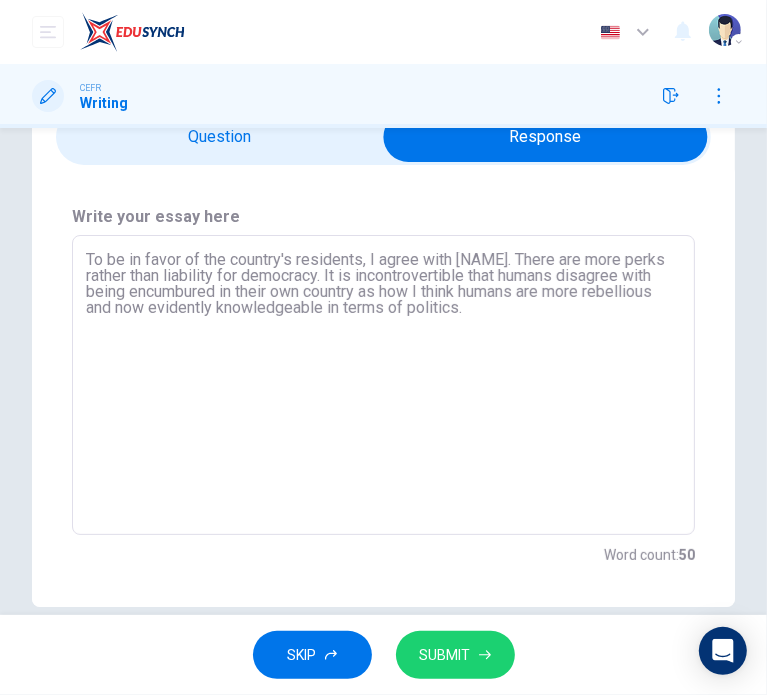 click on "To be in favor of the country's residents, I agree with [NAME]. There are more perks rather than liability for democracy. It is incontrovertible that humans disagree with being encumbured in their own country as how I think humans are more rebellious and now evidently knowledgeable in terms of politics." at bounding box center (383, 385) 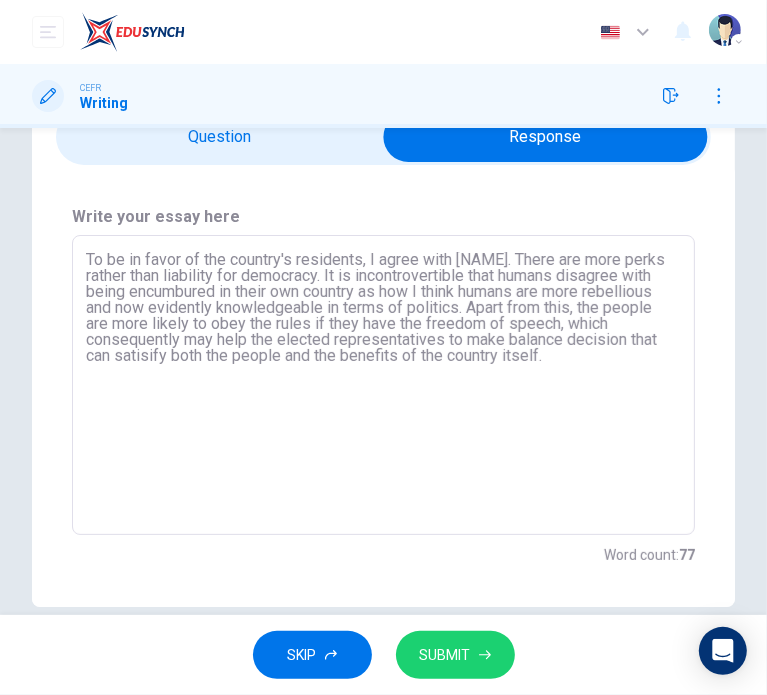 type on "To be in favor of the country's residents, I agree with [NAME]. There are more perks rather than liability for democracy. It is incontrovertible that humans disagree with being encumbured in their own country as how I think humans are more rebellious and now evidently knowledgeable in terms of politics. Apart from this, the people are more likely to obey the rules if they have the freedom of speech, which consequently may help the elected representatives to make balance decision that can satisify both the people and the benefits of the country itself." 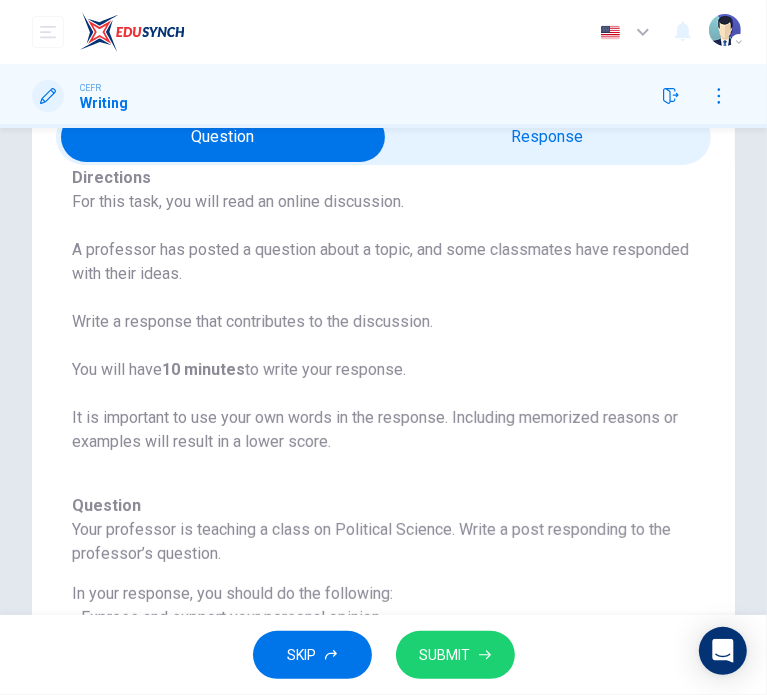 scroll, scrollTop: 165, scrollLeft: 0, axis: vertical 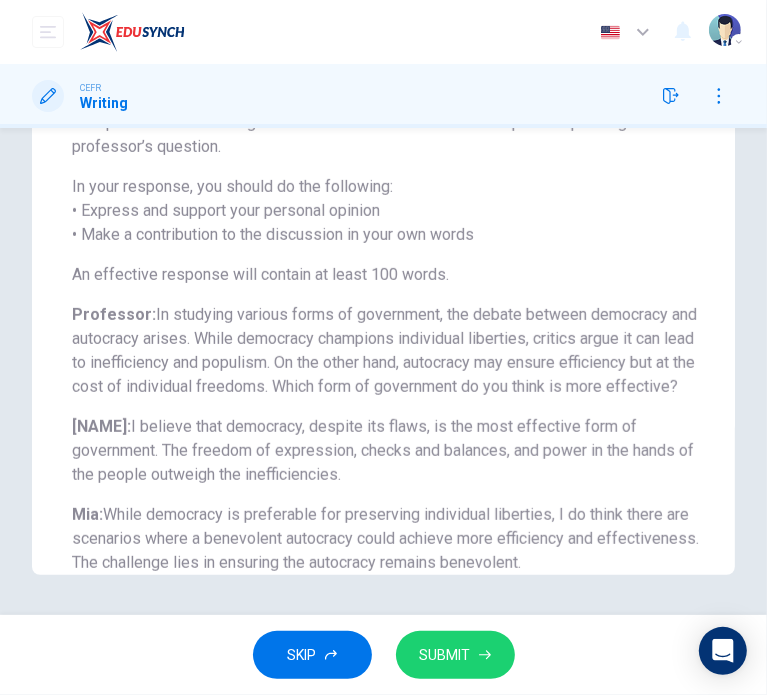 drag, startPoint x: 316, startPoint y: 542, endPoint x: 388, endPoint y: 542, distance: 72 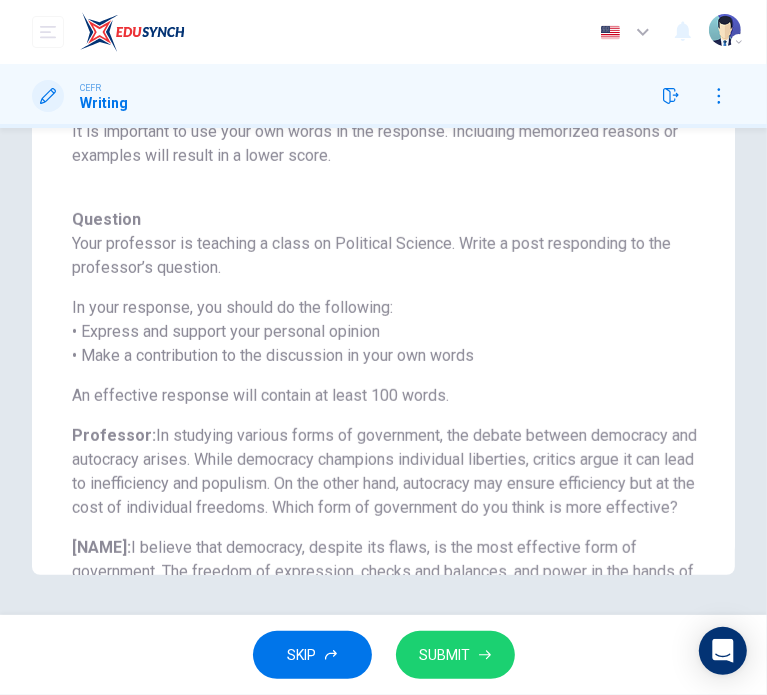 scroll, scrollTop: 0, scrollLeft: 0, axis: both 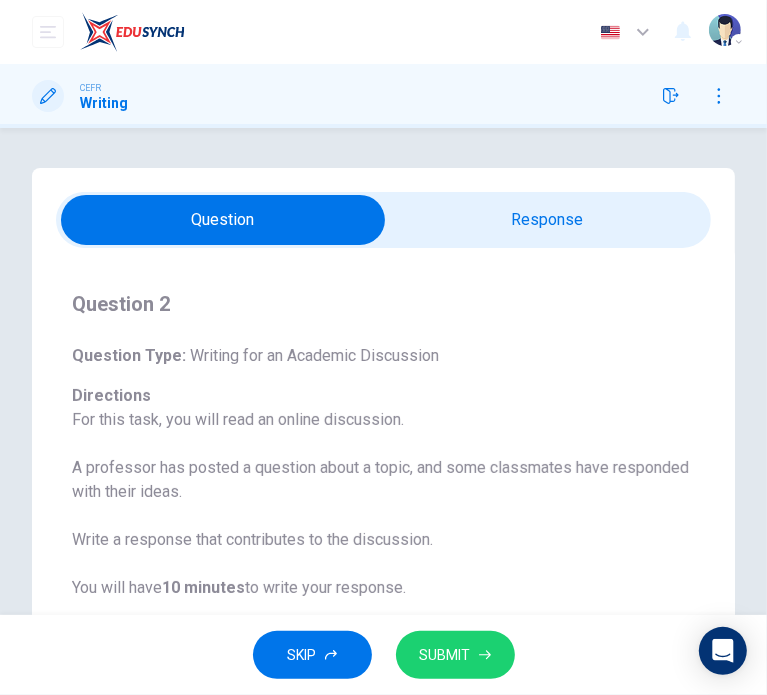 click at bounding box center (223, 220) 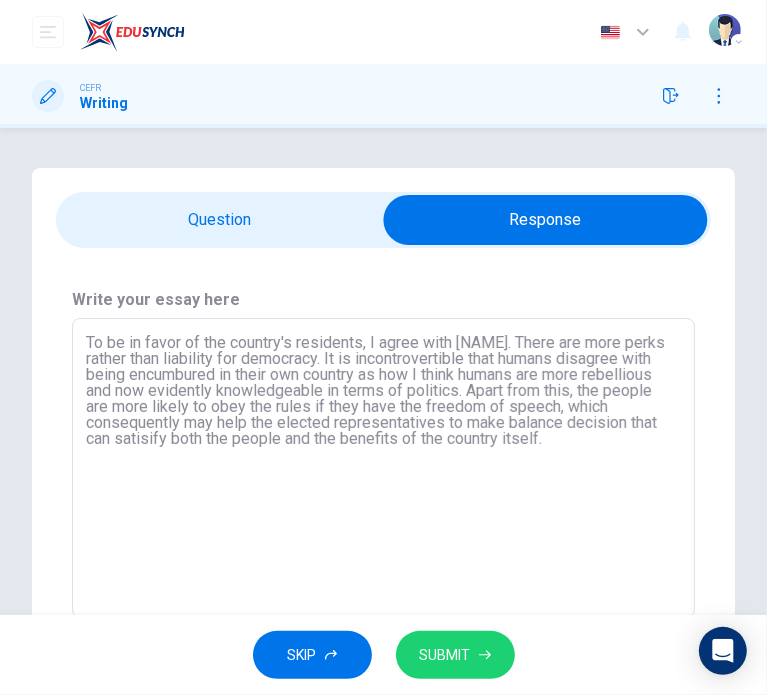 click on "To be in favor of the country's residents, I agree with [NAME]. There are more perks rather than liability for democracy. It is incontrovertible that humans disagree with being encumbured in their own country as how I think humans are more rebellious and now evidently knowledgeable in terms of politics. Apart from this, the people are more likely to obey the rules if they have the freedom of speech, which consequently may help the elected representatives to make balance decision that can satisify both the people and the benefits of the country itself." at bounding box center (383, 468) 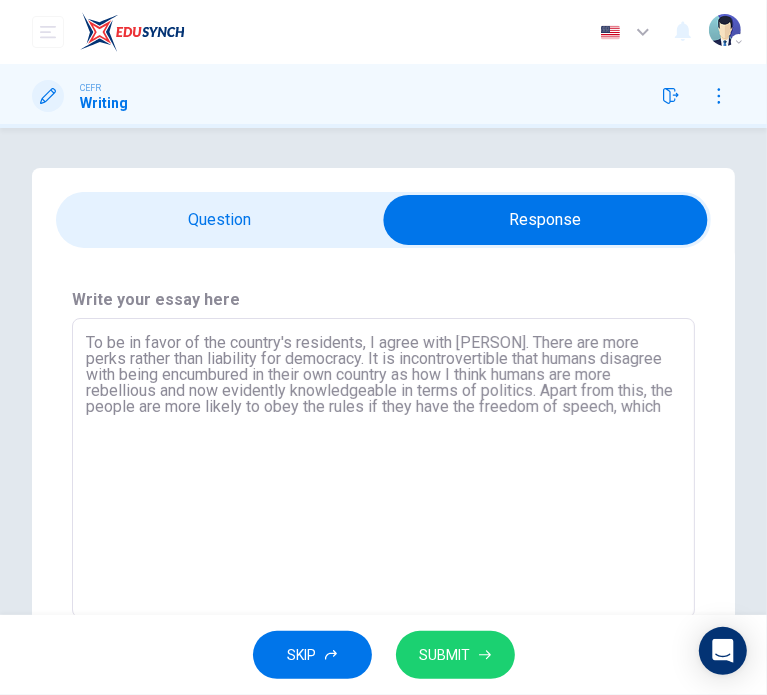 click on "To be in favor of the country's residents, I agree with [PERSON]. There are more perks rather than liability for democracy. It is incontrovertible that humans disagree with being encumbured in their own country as how I think humans are more rebellious and now evidently knowledgeable in terms of politics. Apart from this, the people are more likely to obey the rules if they have the freedom of speech, which" at bounding box center [383, 468] 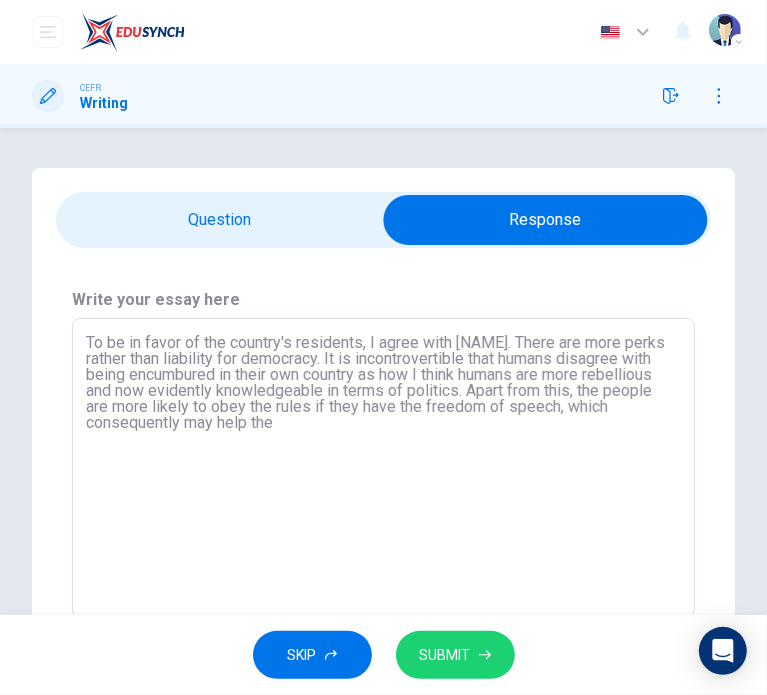 click on "To be in favor of the country's residents, I agree with [NAME]. There are more perks rather than liability for democracy. It is incontrovertible that humans disagree with being encumbured in their own country as how I think humans are more rebellious and now evidently knowledgeable in terms of politics. Apart from this, the people are more likely to obey the rules if they have the freedom of speech, which consequently may help the" at bounding box center [383, 468] 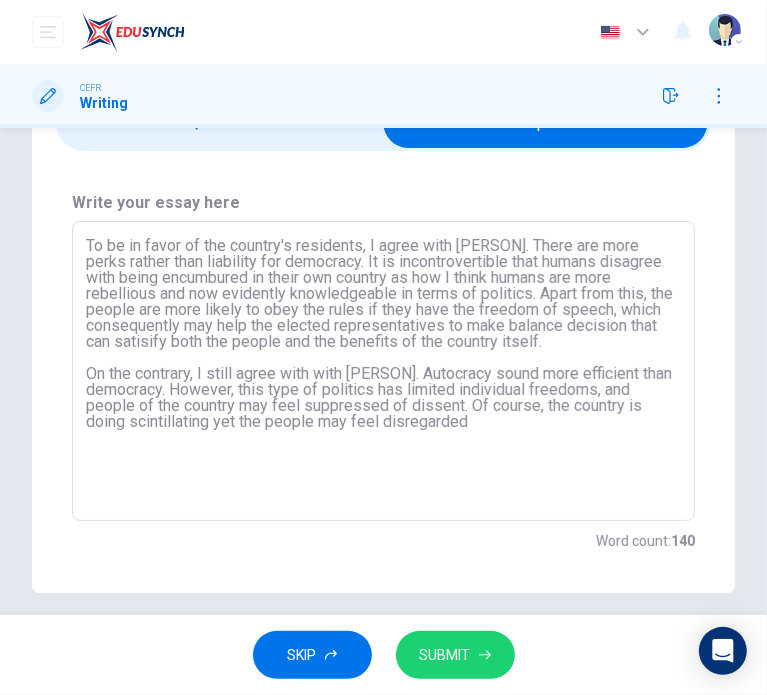 scroll, scrollTop: 115, scrollLeft: 0, axis: vertical 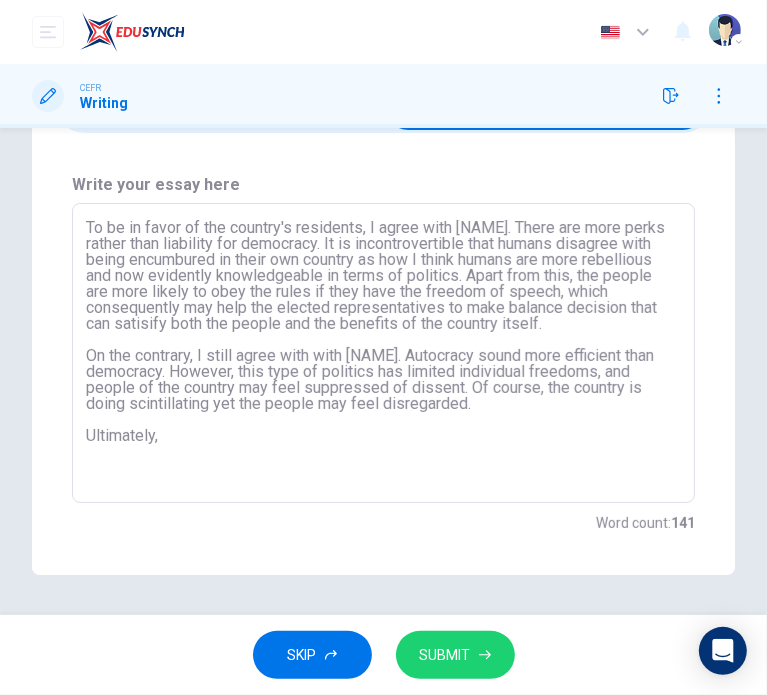 click on "To be in favor of the country's residents, I agree with [NAME]. There are more perks rather than liability for democracy. It is incontrovertible that humans disagree with being encumbured in their own country as how I think humans are more rebellious and now evidently knowledgeable in terms of politics. Apart from this, the people are more likely to obey the rules if they have the freedom of speech, which consequently may help the elected representatives to make balance decision that can satisify both the people and the benefits of the country itself.
On the contrary, I still agree with with [NAME]. Autocracy sound more efficient than democracy. However, this type of politics has limited individual freedoms, and people of the country may feel suppressed of dissent. Of course, the country is doing scintillating yet the people may feel disregarded.
Ultimately," at bounding box center [383, 353] 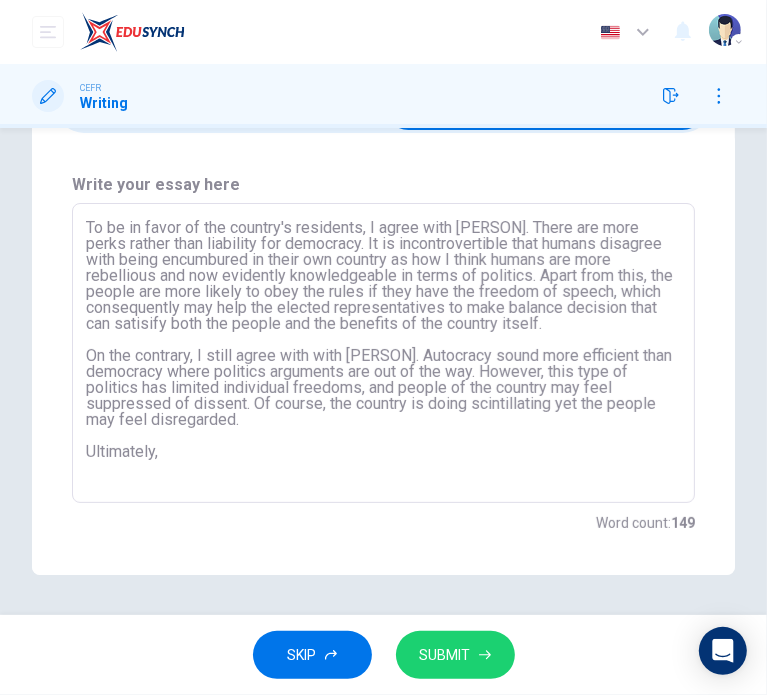 click on "To be in favor of the country's residents, I agree with [PERSON]. There are more perks rather than liability for democracy. It is incontrovertible that humans disagree with being encumbured in their own country as how I think humans are more rebellious and now evidently knowledgeable in terms of politics. Apart from this, the people are more likely to obey the rules if they have the freedom of speech, which consequently may help the elected representatives to make balance decision that can satisify both the people and the benefits of the country itself.
On the contrary, I still agree with with [PERSON]. Autocracy sound more efficient than democracy where politics arguments are out of the way. However, this type of politics has limited individual freedoms, and people of the country may feel suppressed of dissent. Of course, the country is doing scintillating yet the people may feel disregarded.
Ultimately," at bounding box center [383, 353] 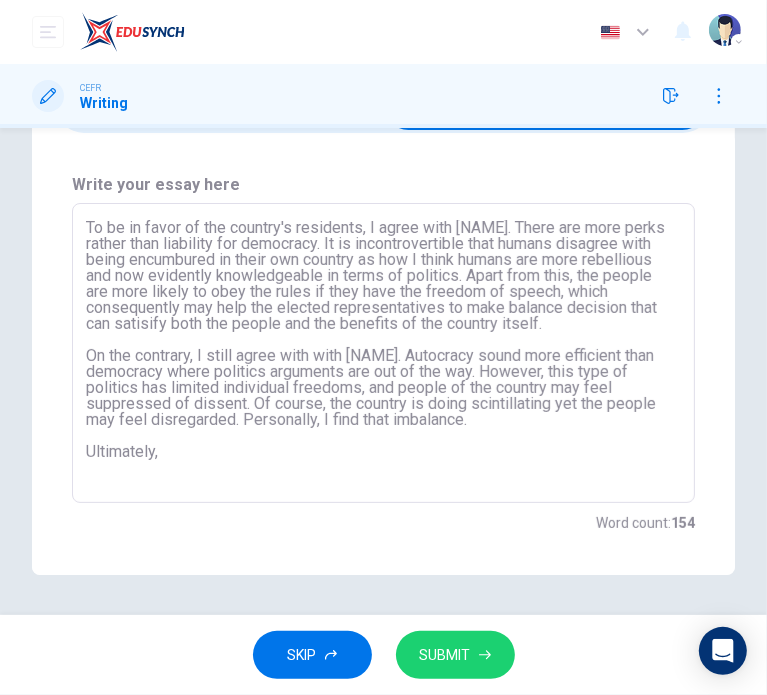 drag, startPoint x: 175, startPoint y: 461, endPoint x: 49, endPoint y: 459, distance: 126.01587 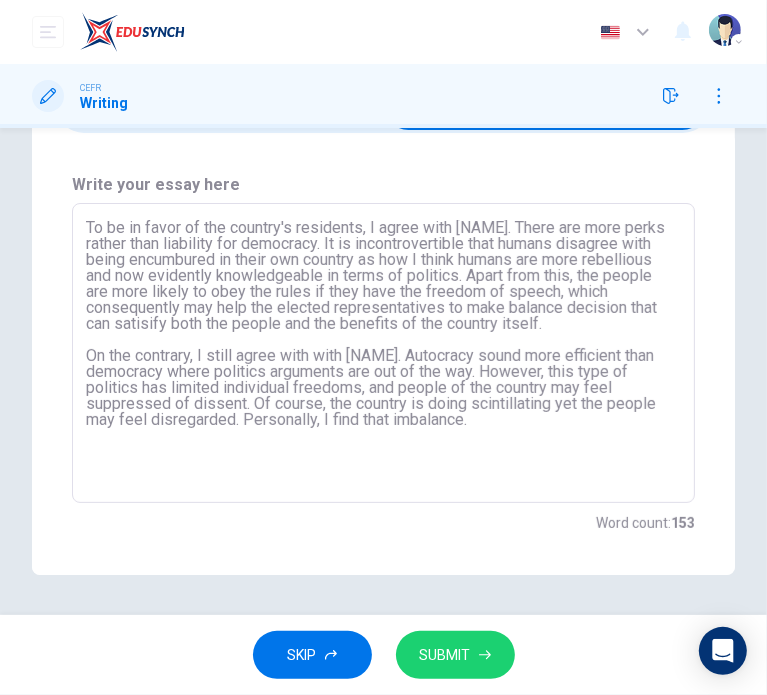 click on "To be in favor of the country's residents, I agree with [NAME]. There are more perks rather than liability for democracy. It is incontrovertible that humans disagree with being encumbured in their own country as how I think humans are more rebellious and now evidently knowledgeable in terms of politics. Apart from this, the people are more likely to obey the rules if they have the freedom of speech, which consequently may help the elected representatives to make balance decision that can satisify both the people and the benefits of the country itself.
On the contrary, I still agree with with [NAME]. Autocracy sound more efficient than democracy where politics arguments are out of the way. However, this type of politics has limited individual freedoms, and people of the country may feel suppressed of dissent. Of course, the country is doing scintillating yet the people may feel disregarded. Personally, I find that imbalance." at bounding box center (383, 353) 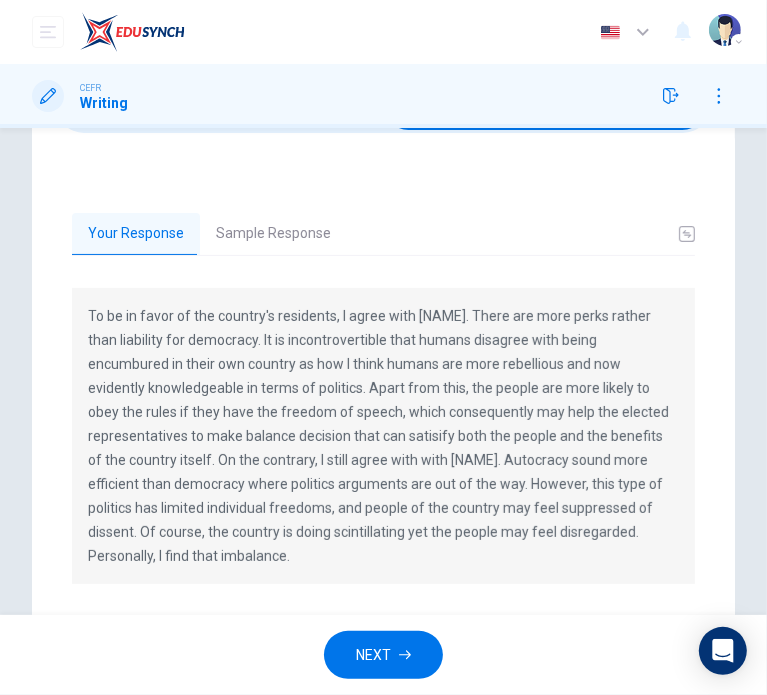 click on "To be in favor of the country's residents, I agree with [NAME]. There are more perks rather than liability for democracy. It is incontrovertible that humans disagree with being encumbured in their own country as how I think humans are more rebellious and now evidently knowledgeable in terms of politics. Apart from this, the people are more likely to obey the rules if they have the freedom of speech, which consequently may help the elected representatives to make balance decision that can satisify both the people and the benefits of the country itself.
On the contrary, I still agree with with [NAME]. Autocracy sound more efficient than democracy where politics arguments are out of the way. However, this type of politics has limited individual freedoms, and people of the country may feel suppressed of dissent. Of course, the country is doing scintillating yet the people may feel disregarded. Personally, I find that imbalance." at bounding box center (383, 436) 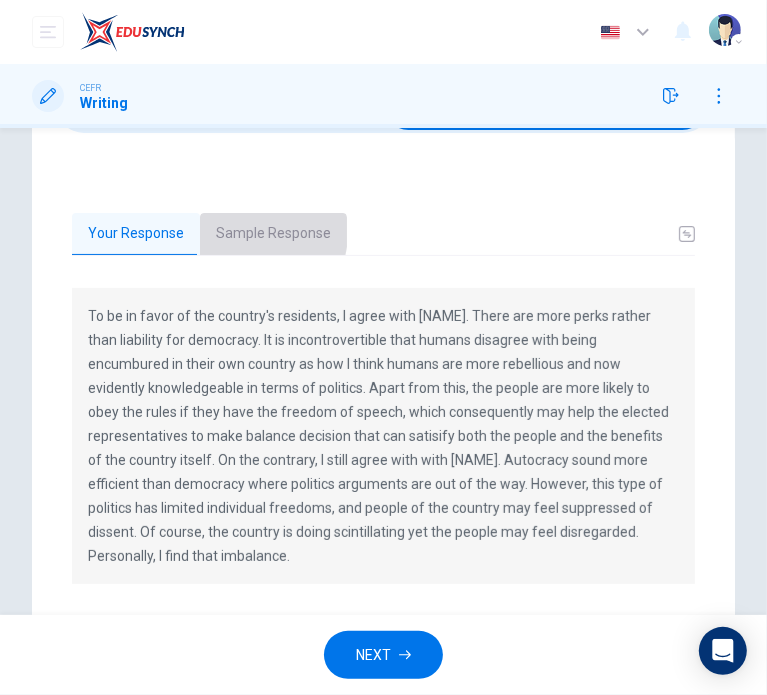 click on "Sample Response" at bounding box center [273, 234] 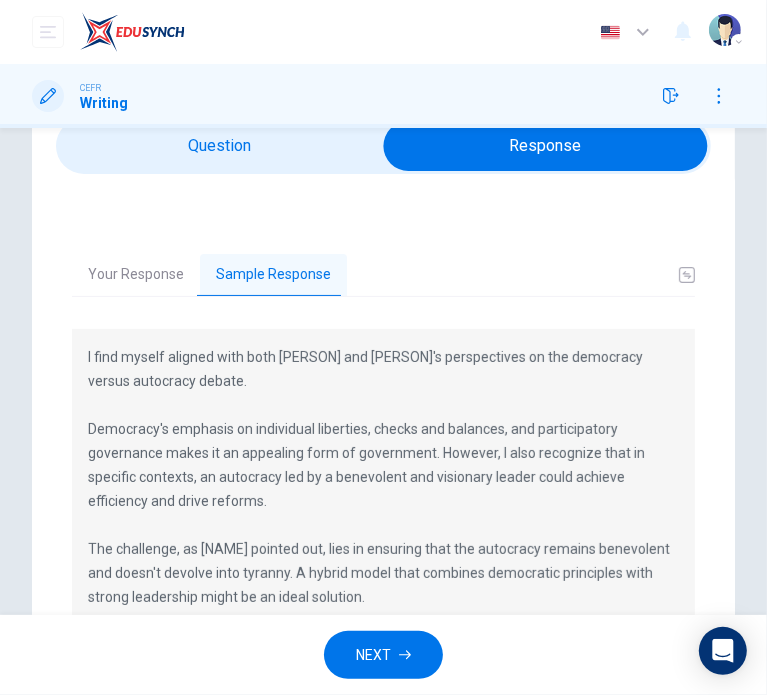 scroll, scrollTop: 3, scrollLeft: 0, axis: vertical 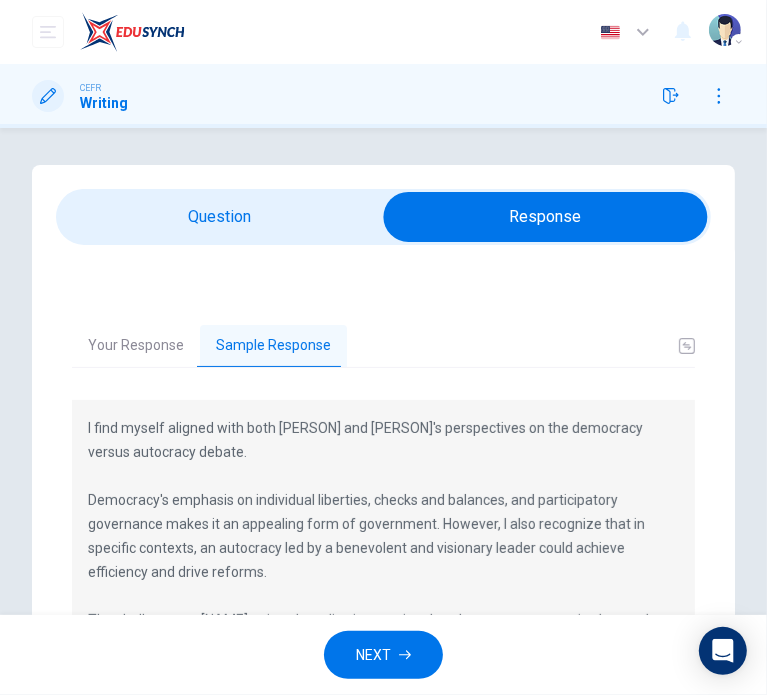 click on "Your Response" at bounding box center [136, 346] 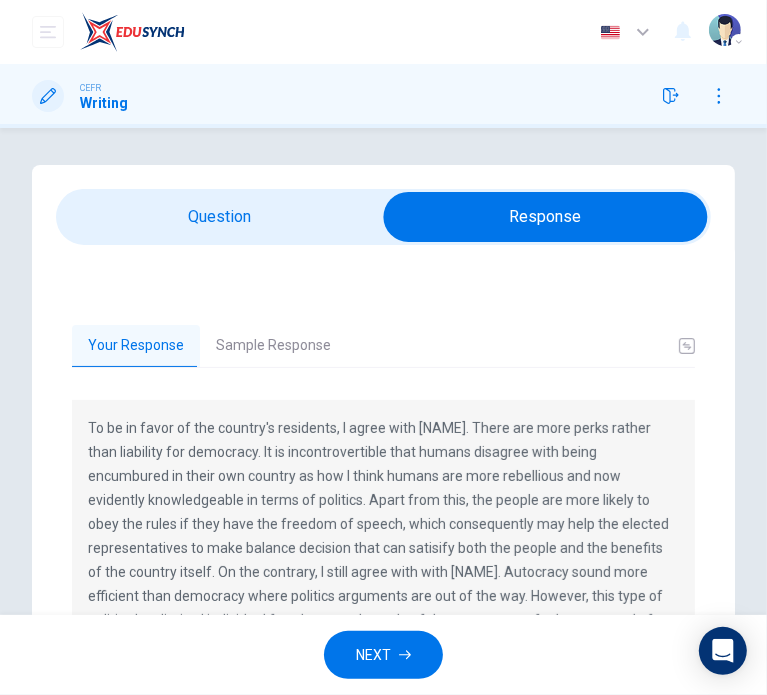drag, startPoint x: 82, startPoint y: 432, endPoint x: 223, endPoint y: 420, distance: 141.50972 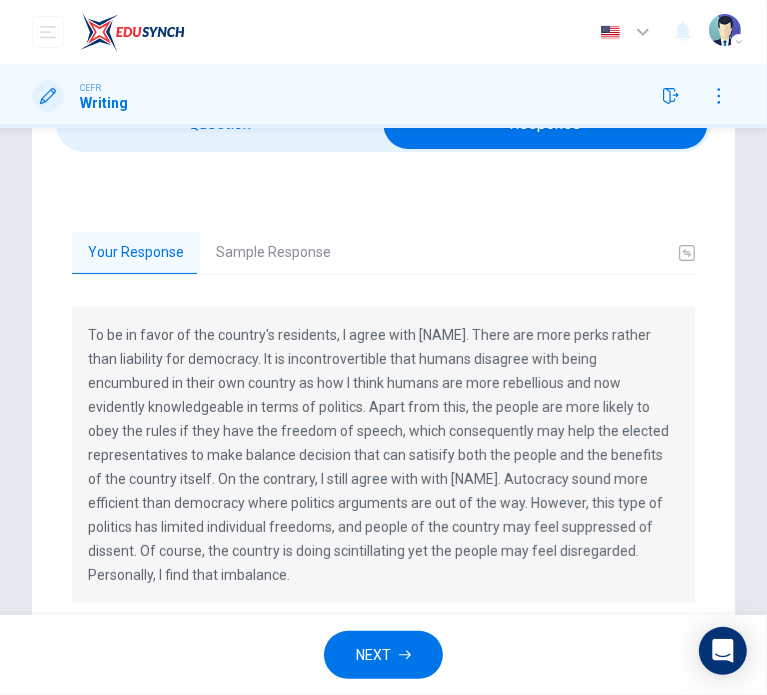scroll, scrollTop: 103, scrollLeft: 0, axis: vertical 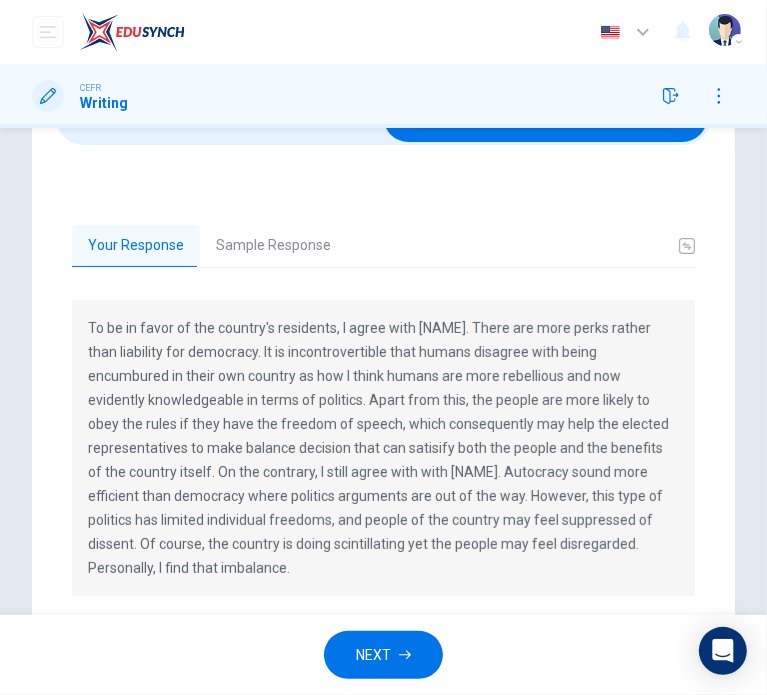 drag, startPoint x: 188, startPoint y: 563, endPoint x: 9, endPoint y: 484, distance: 195.65787 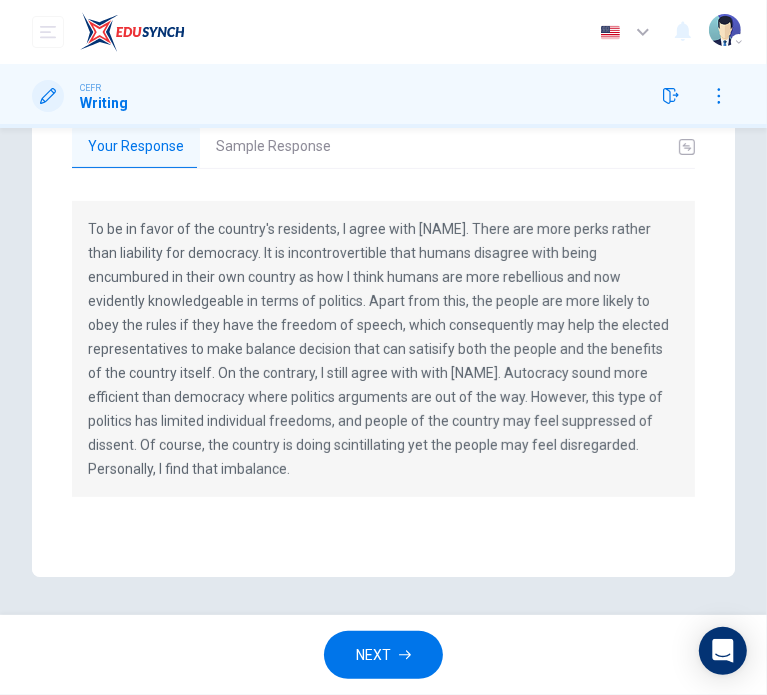 scroll, scrollTop: 203, scrollLeft: 0, axis: vertical 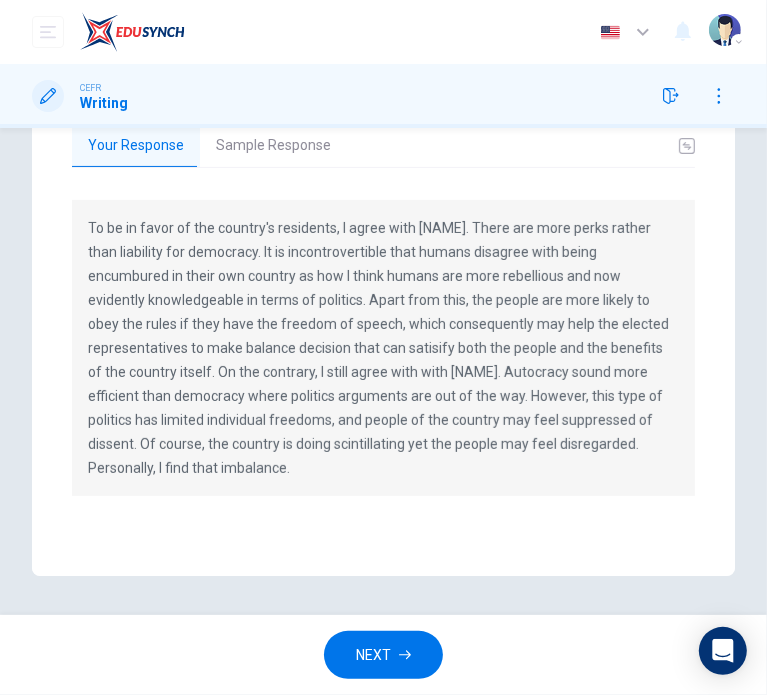 drag, startPoint x: 185, startPoint y: 461, endPoint x: 88, endPoint y: 227, distance: 253.3081 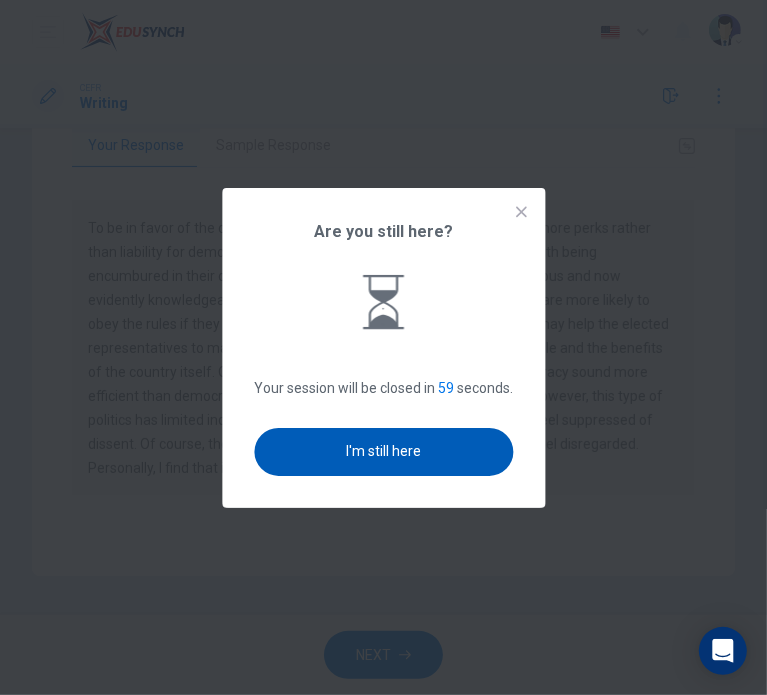 click on "I'm still here" at bounding box center (383, 452) 